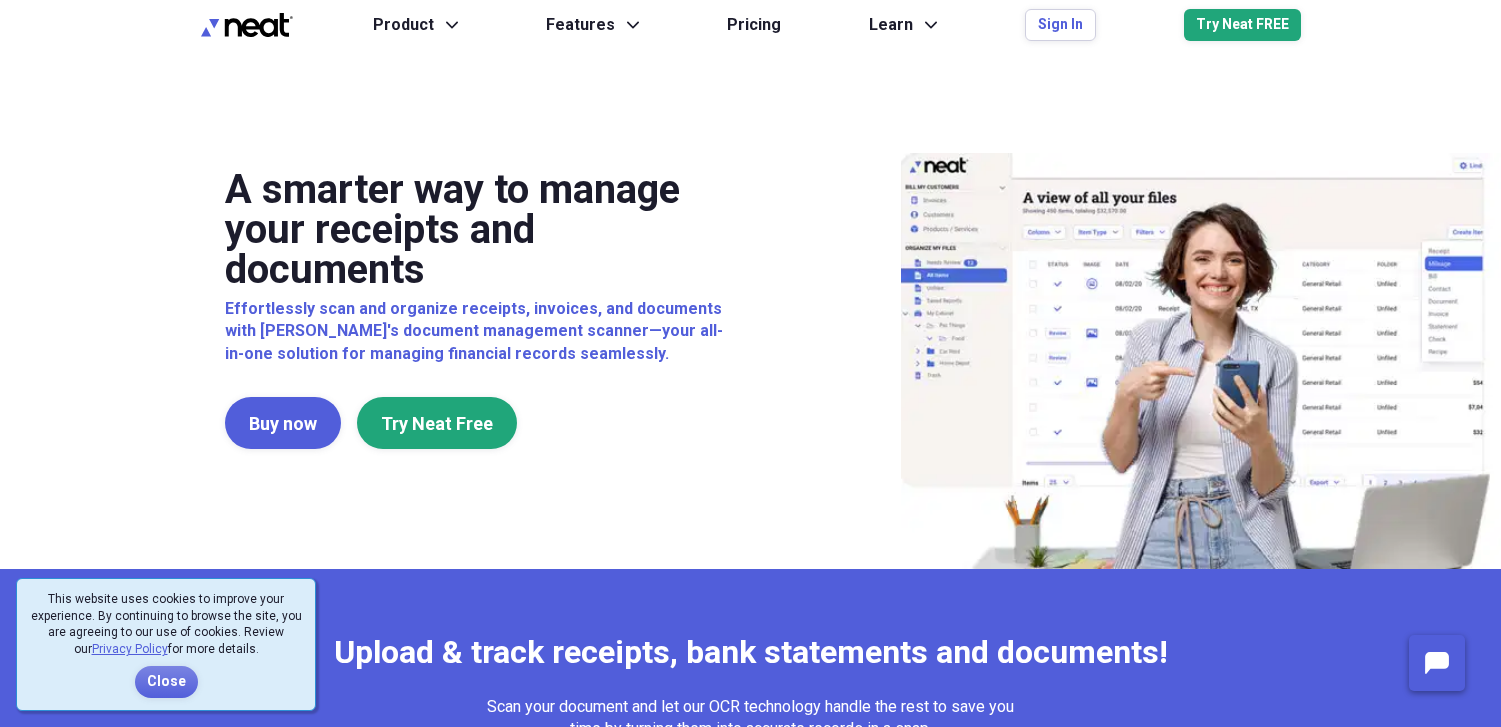 scroll, scrollTop: 0, scrollLeft: 0, axis: both 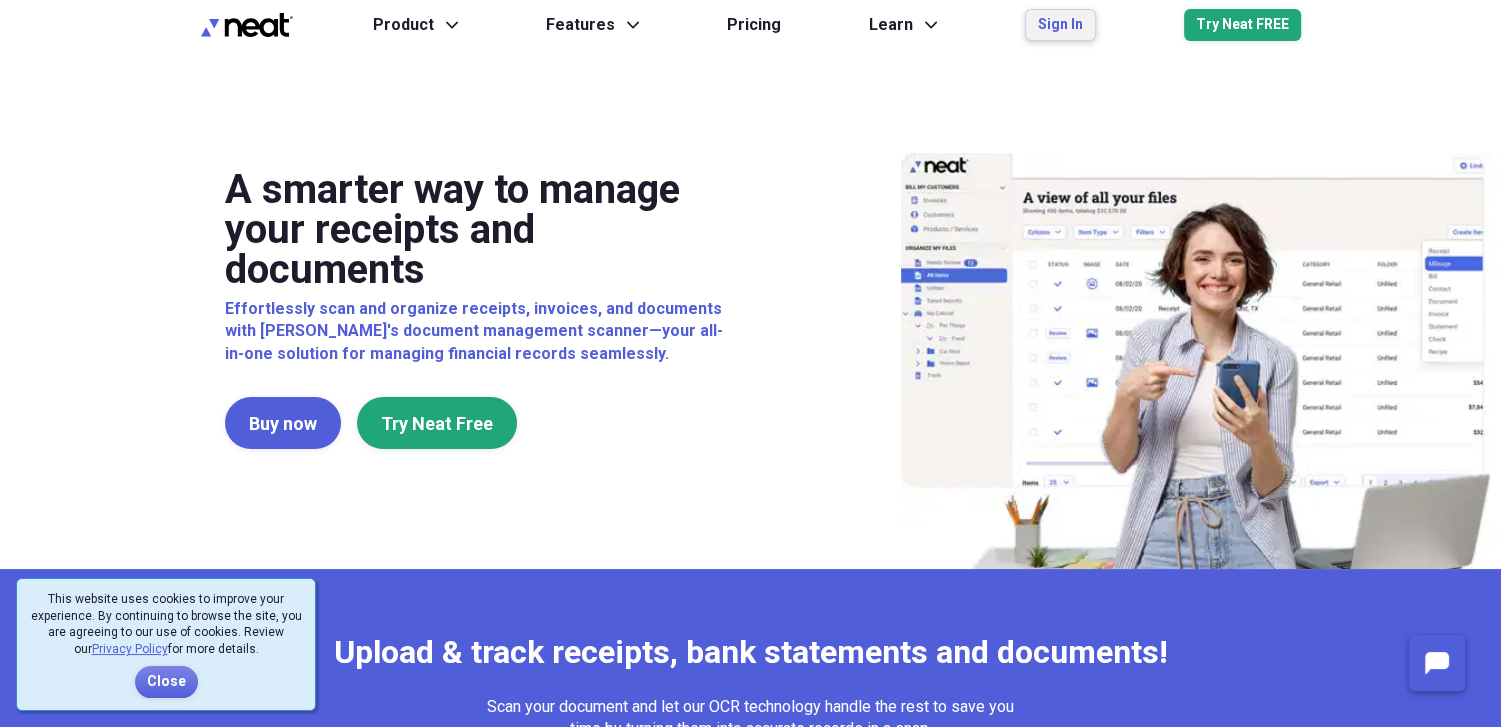 click on "Sign In" at bounding box center (1060, 25) 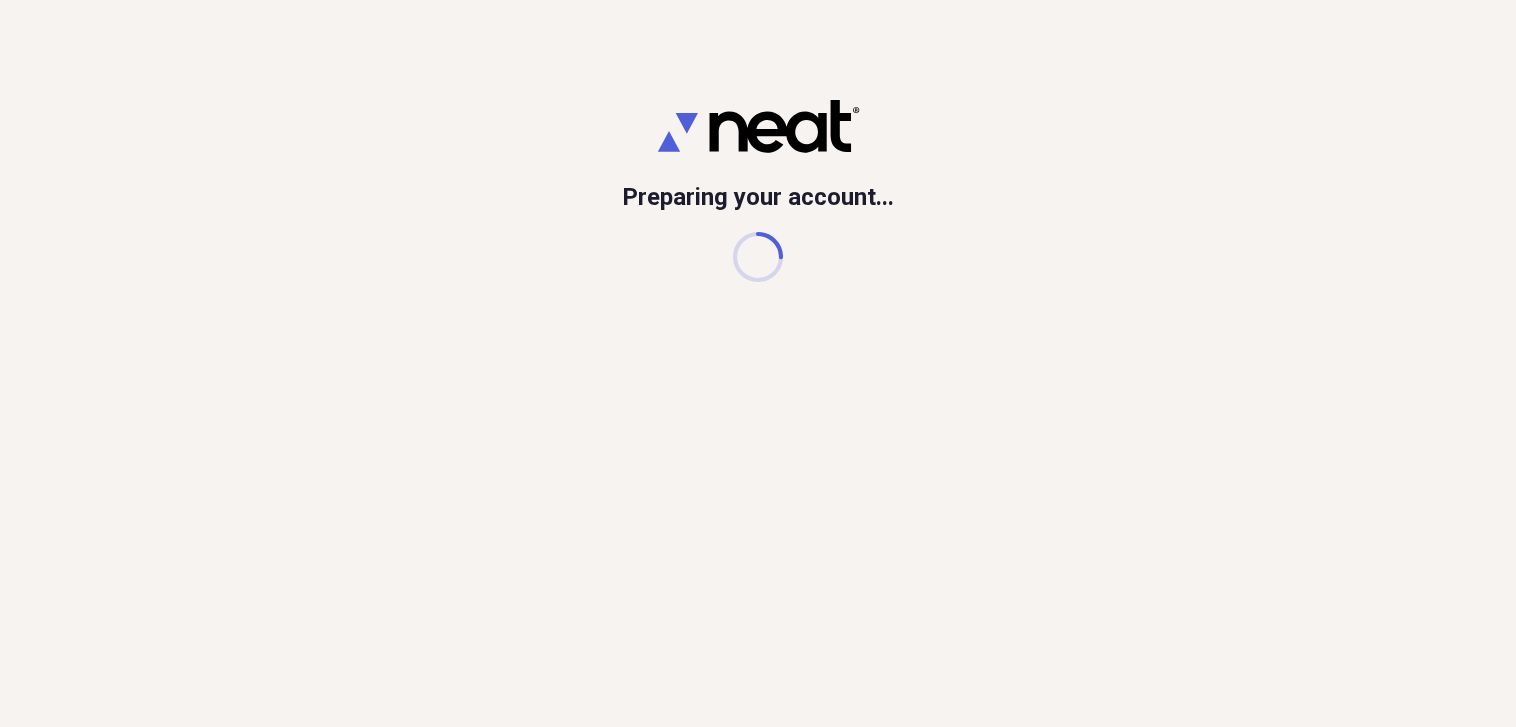 scroll, scrollTop: 0, scrollLeft: 0, axis: both 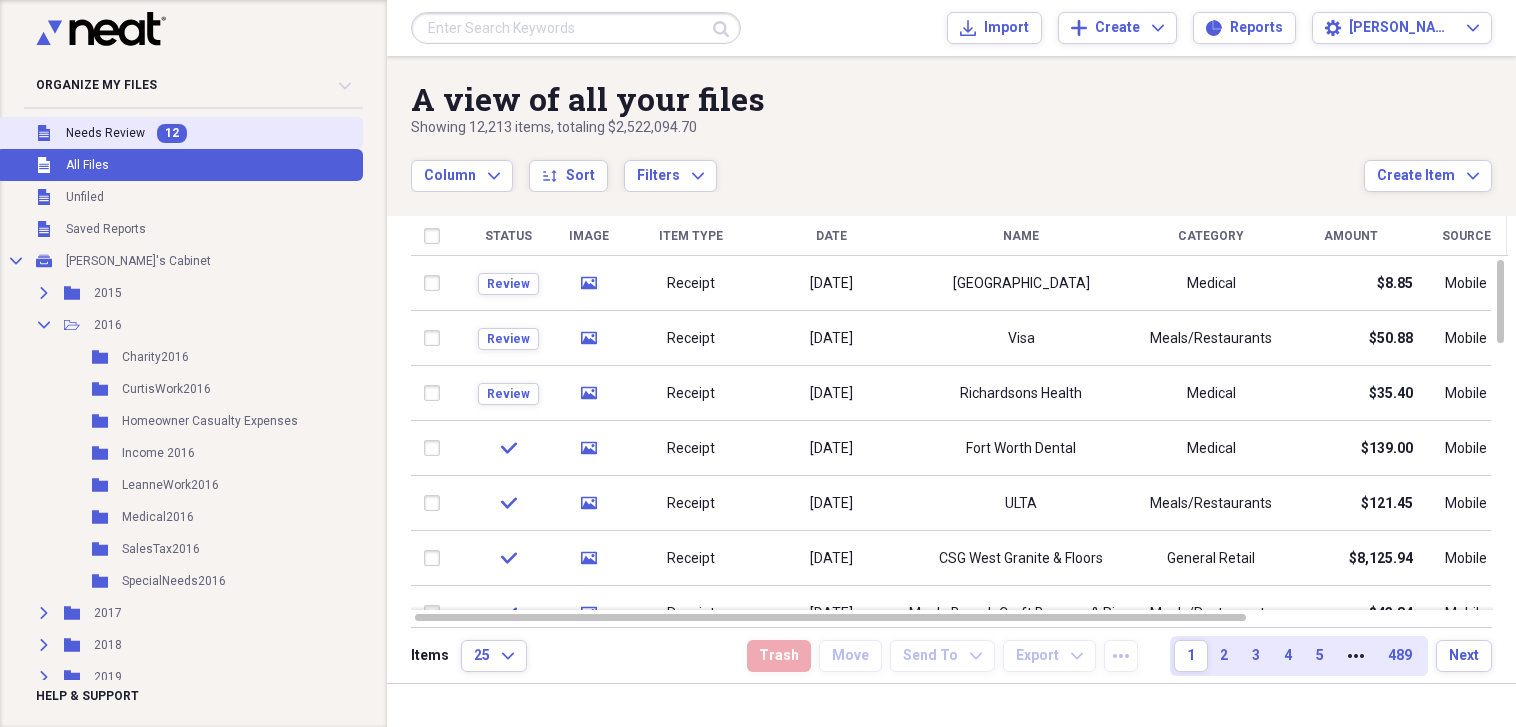 click on "Needs Review" at bounding box center [105, 133] 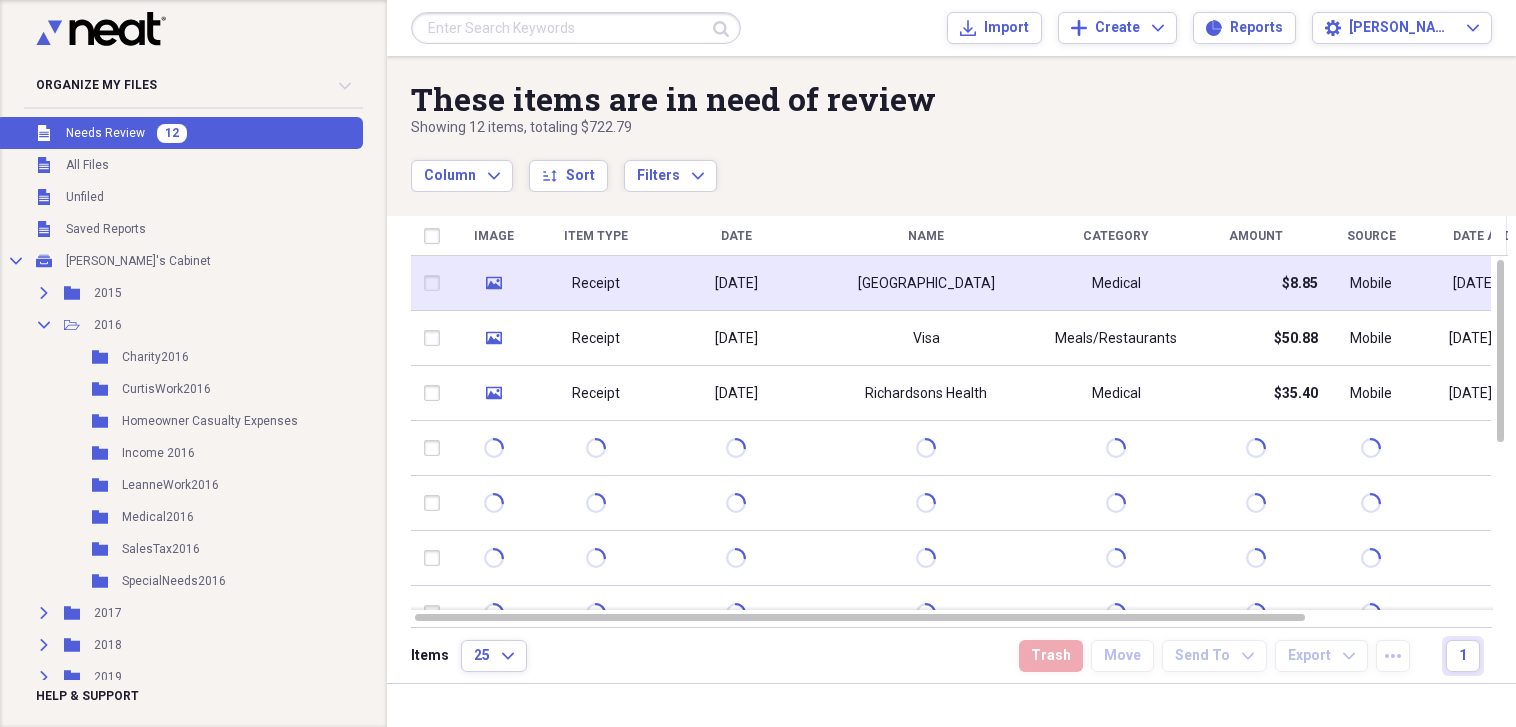 click on "Fort Worth" at bounding box center [926, 283] 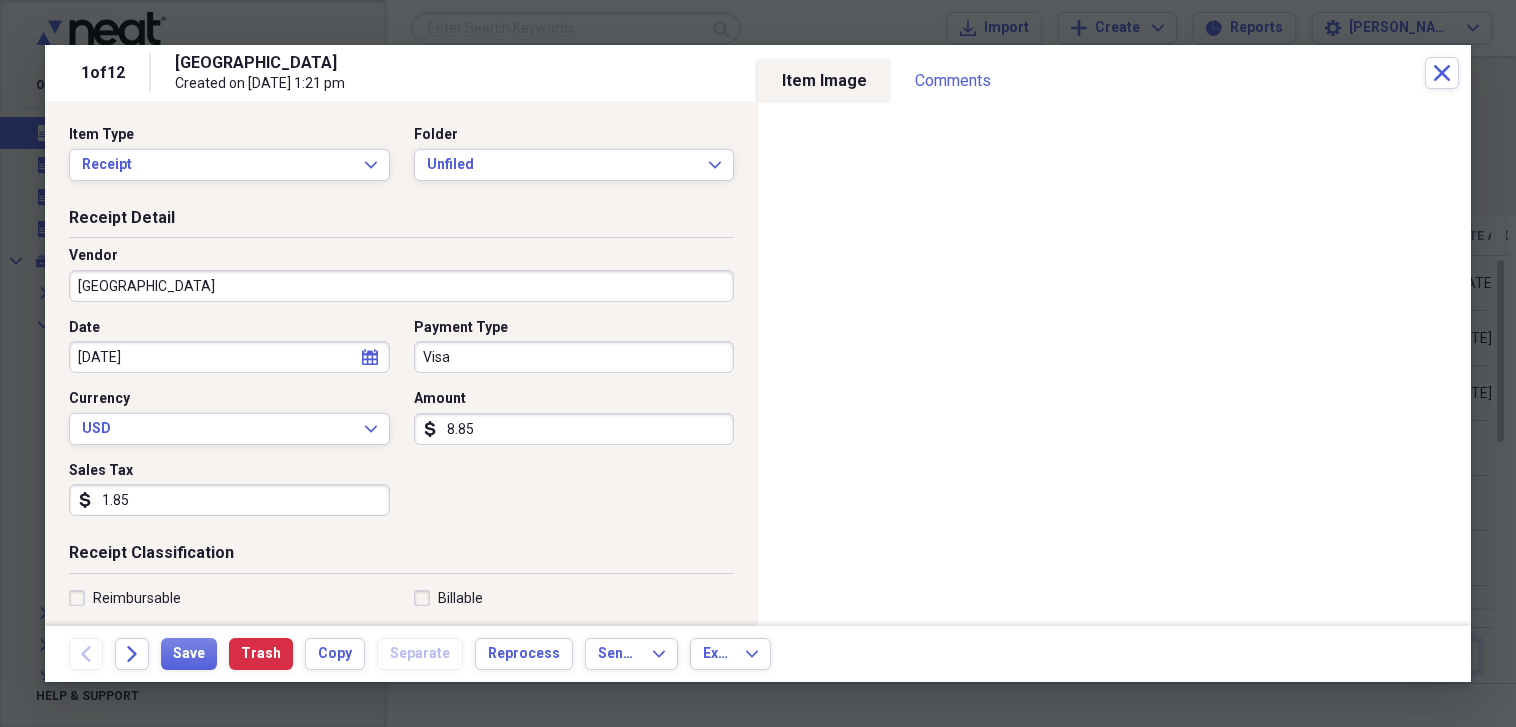 click on "Fort Worth" at bounding box center [401, 286] 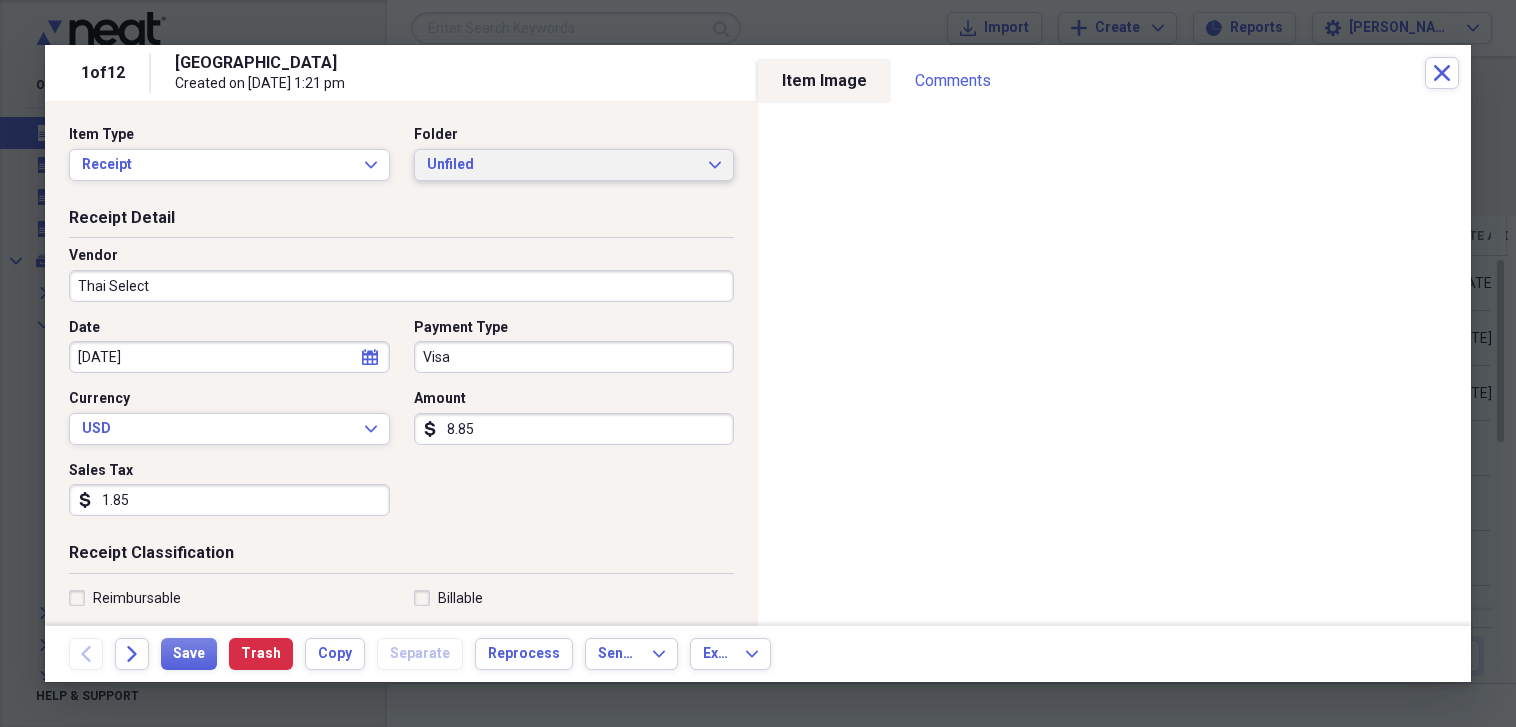 type on "Thai Select" 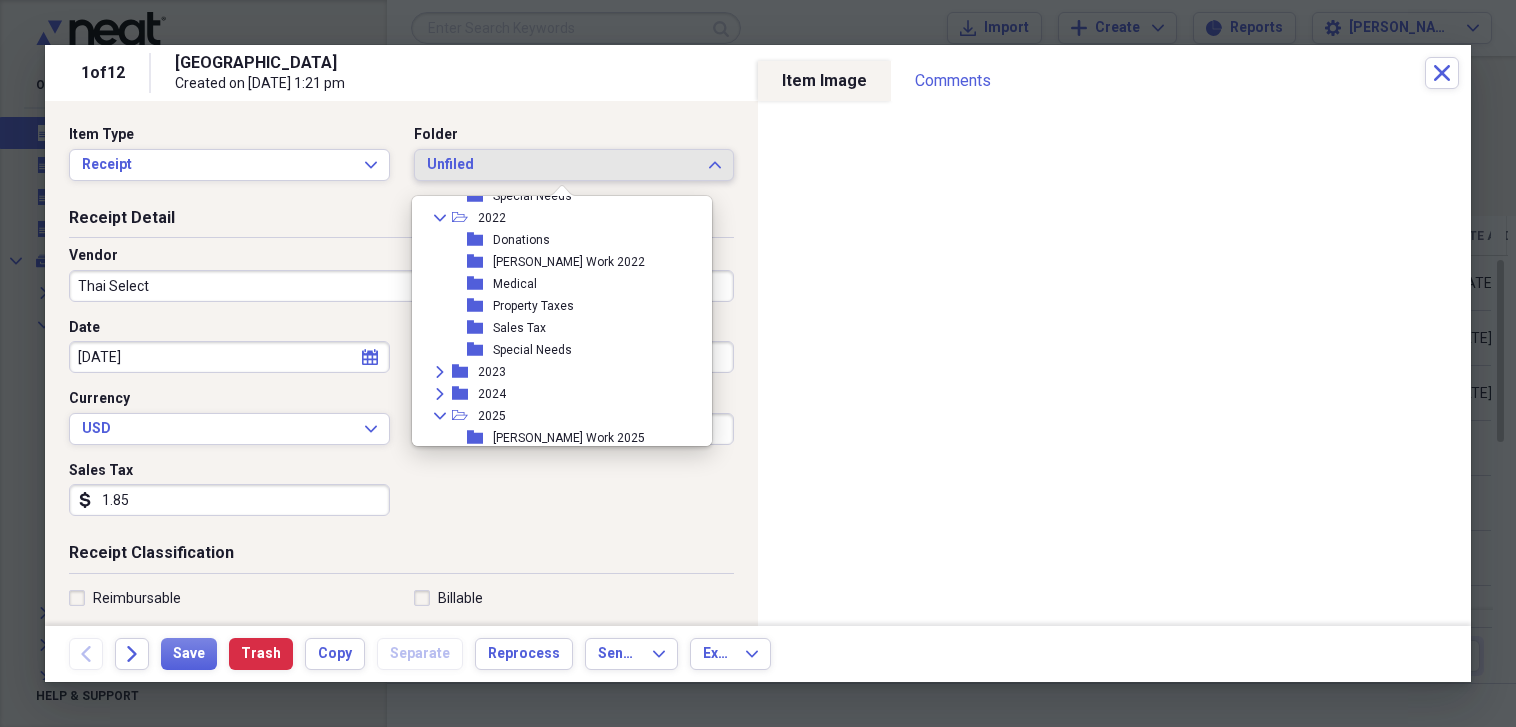 scroll, scrollTop: 624, scrollLeft: 0, axis: vertical 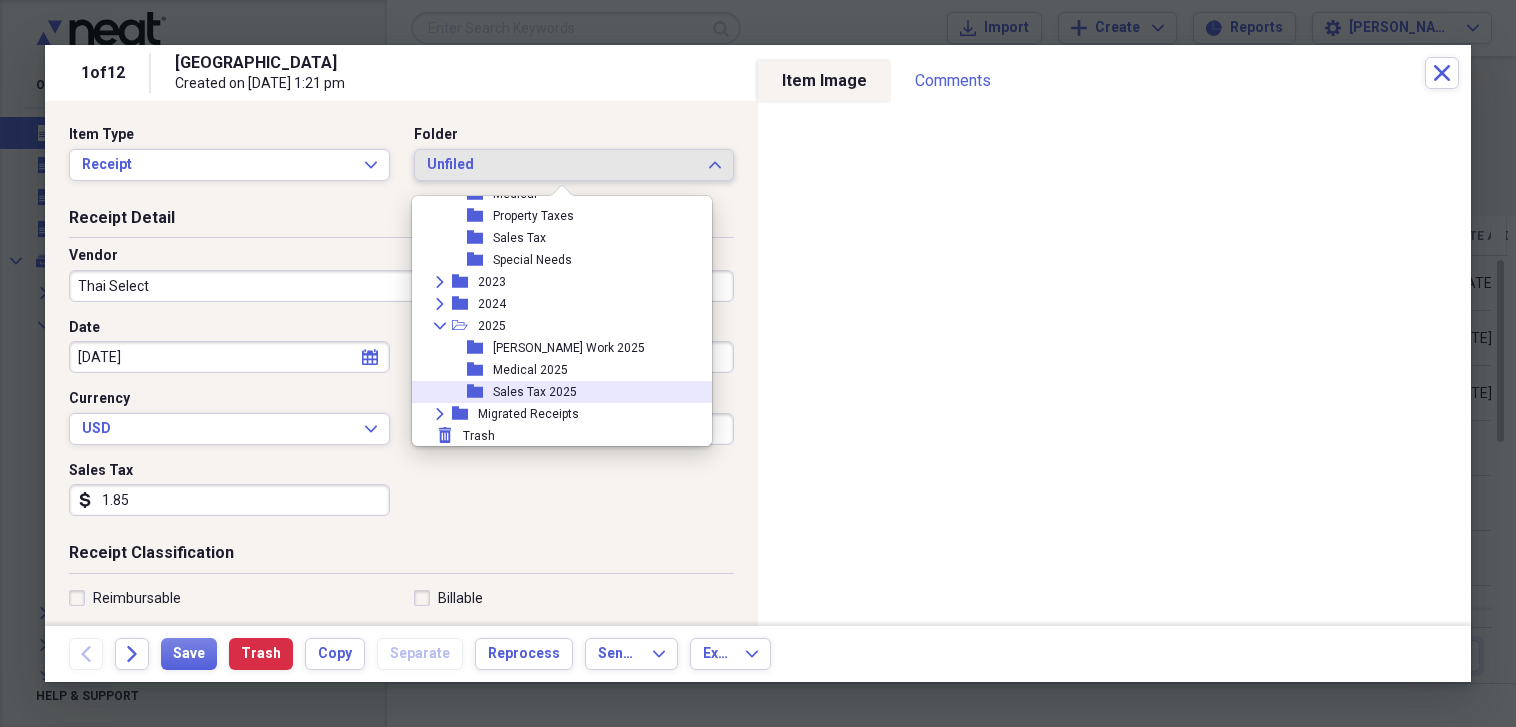 click on "Sales Tax 2025" at bounding box center (535, 392) 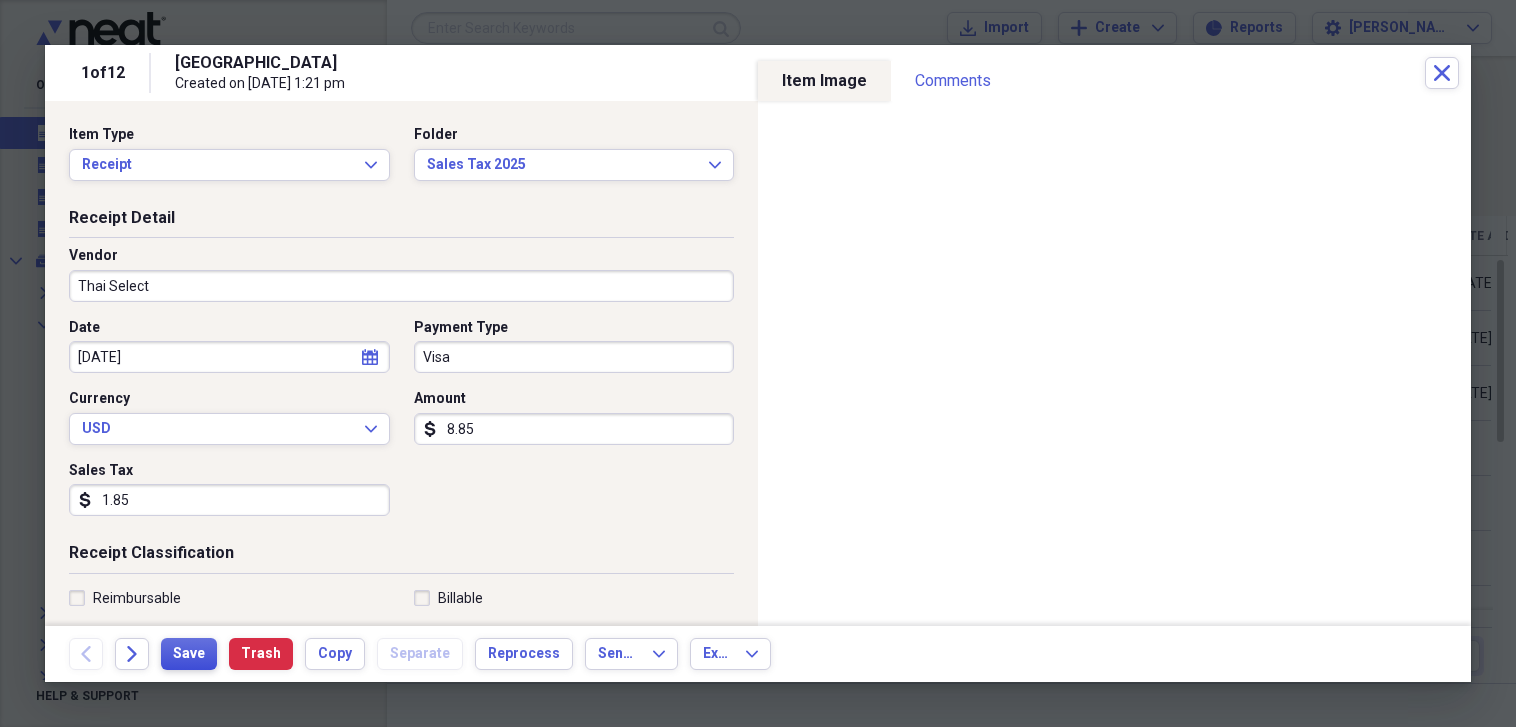 click on "Save" at bounding box center (189, 654) 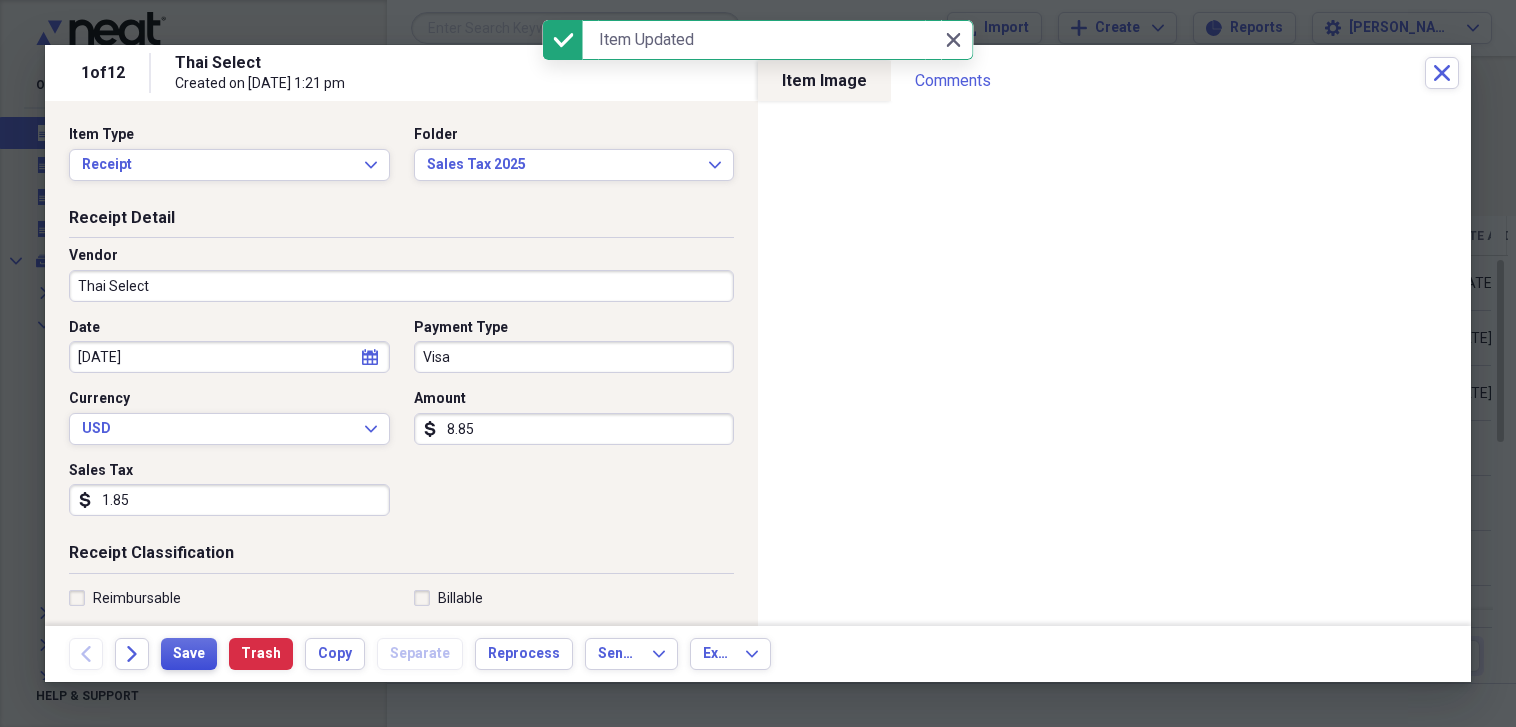 click on "Save" at bounding box center (189, 654) 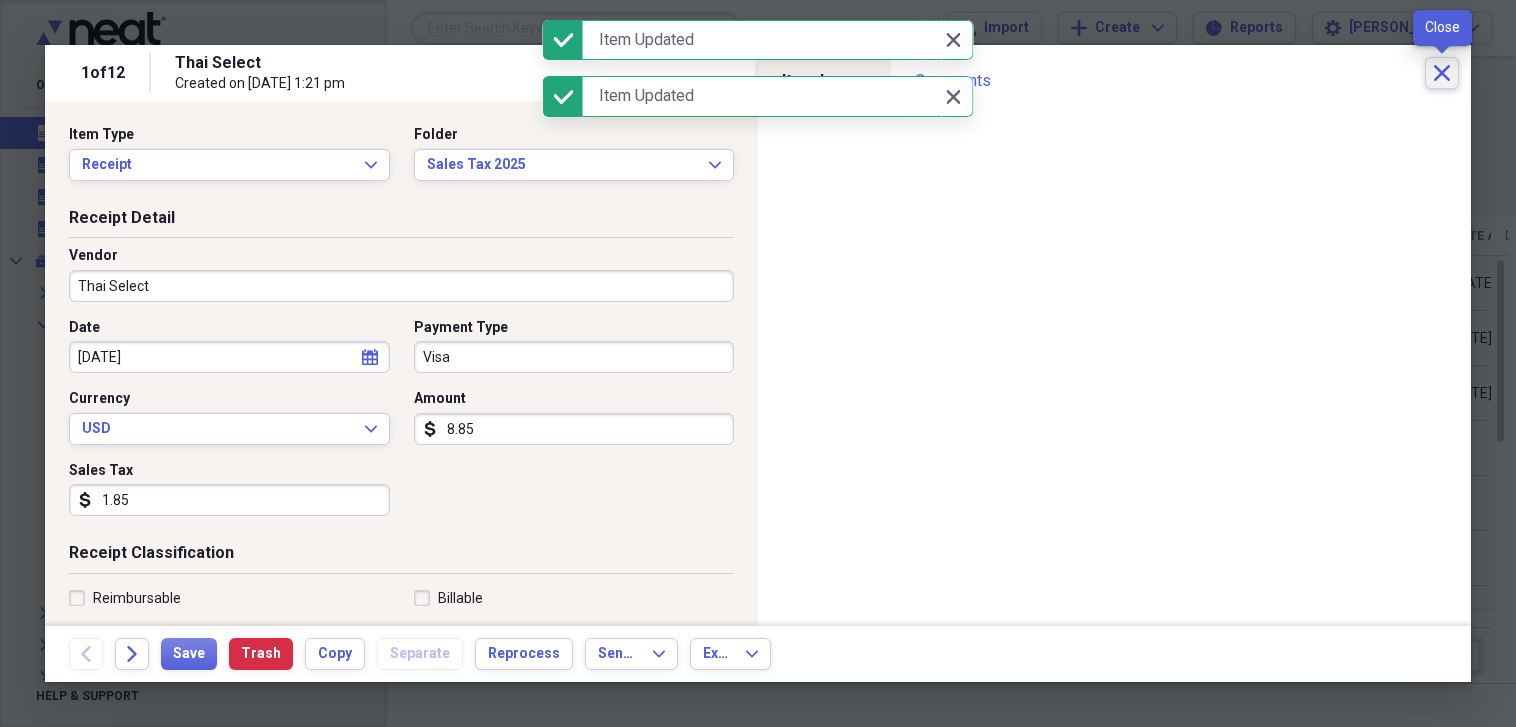 click 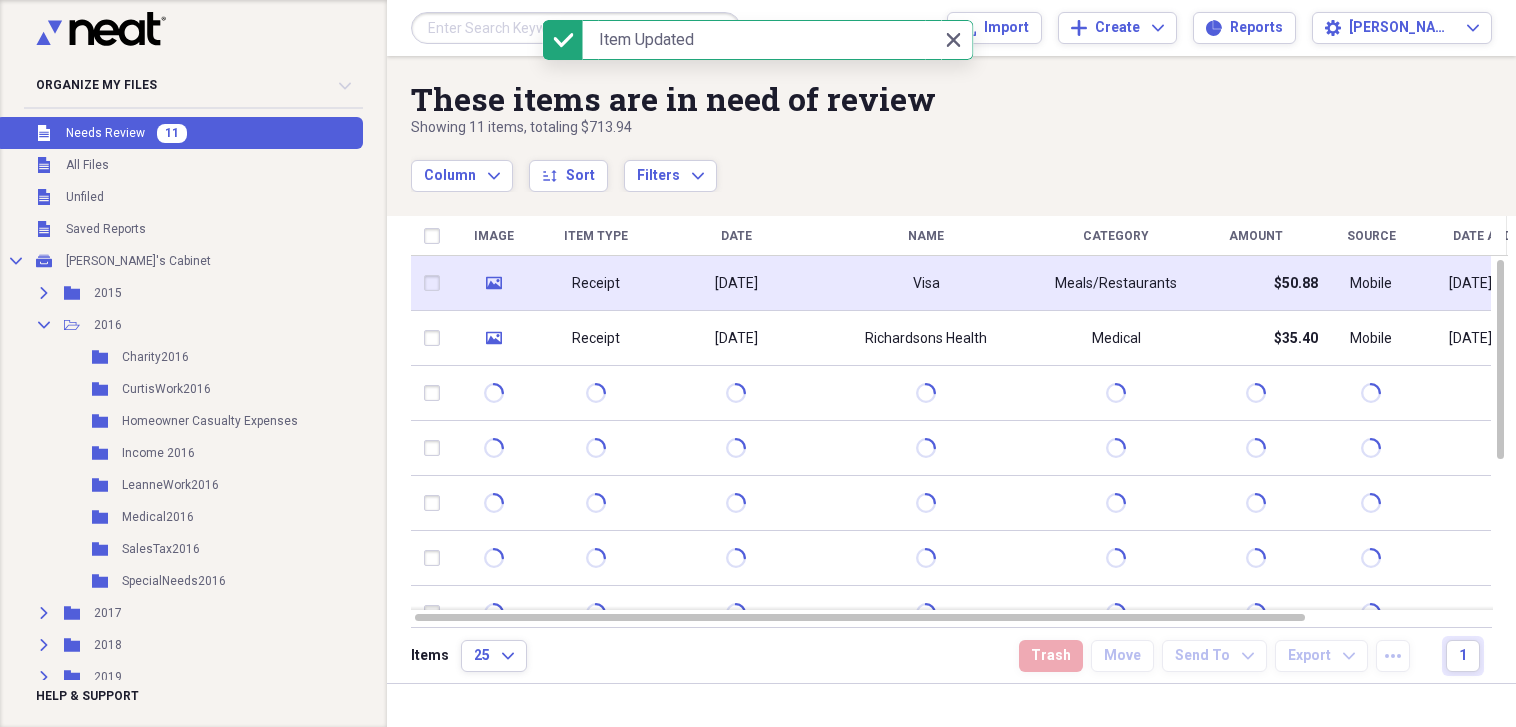 click on "Visa" at bounding box center (926, 283) 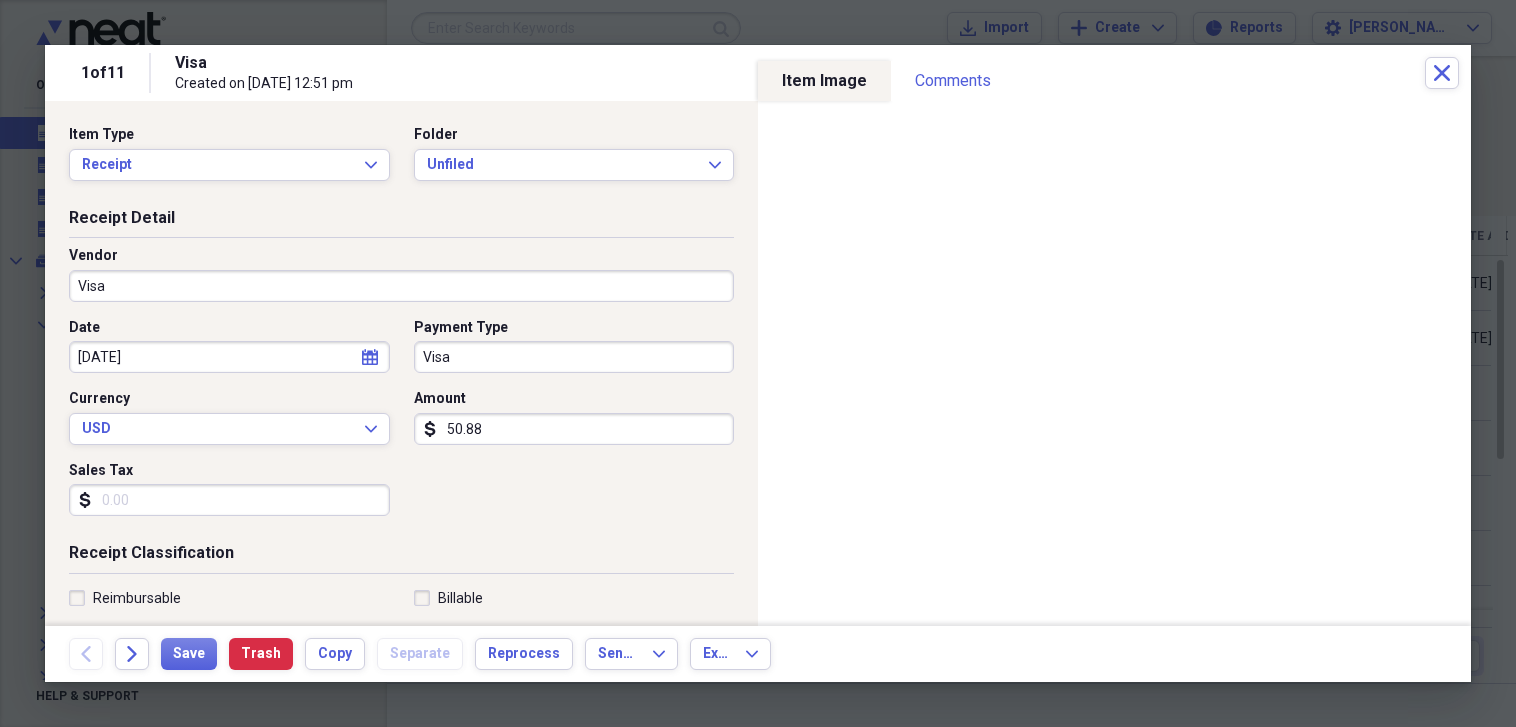 click on "Visa" at bounding box center [401, 286] 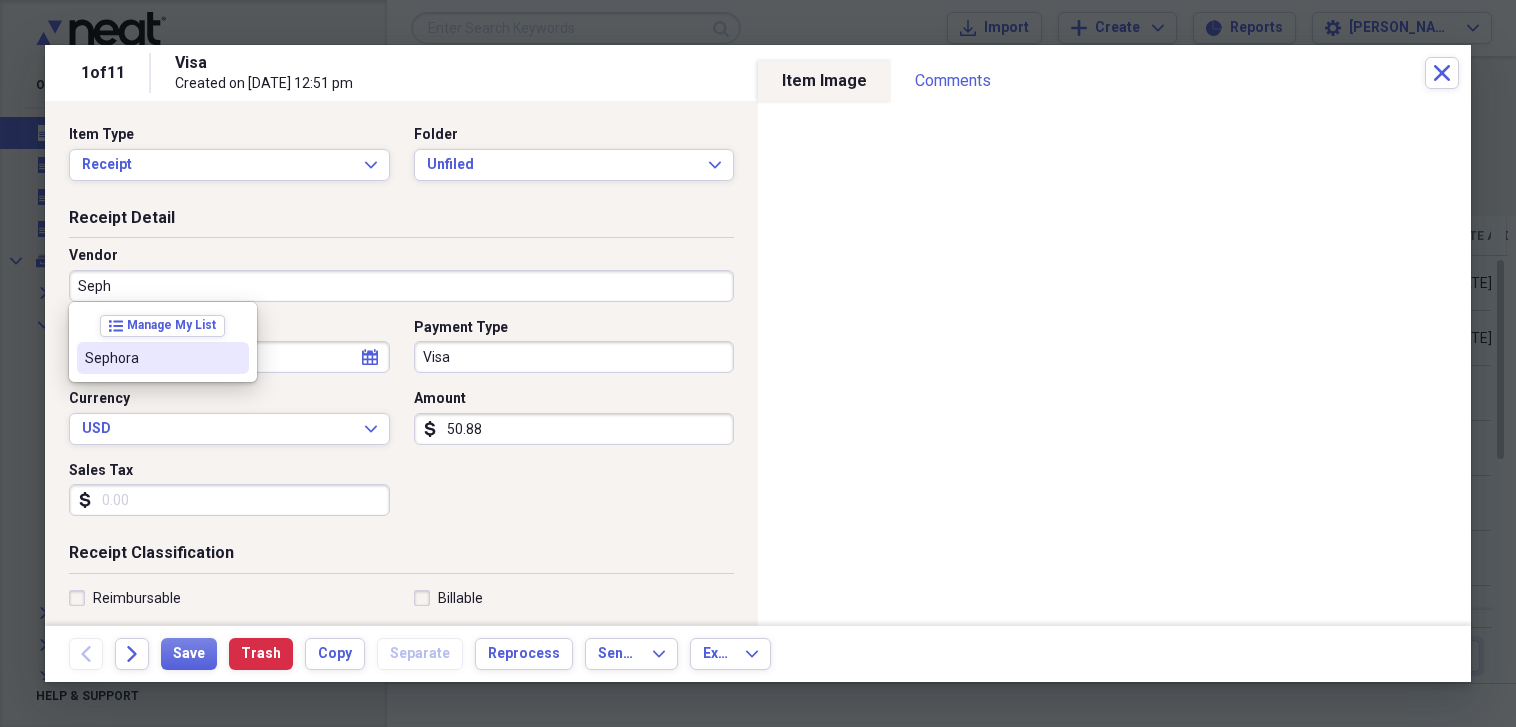 click on "Sephora" at bounding box center [151, 358] 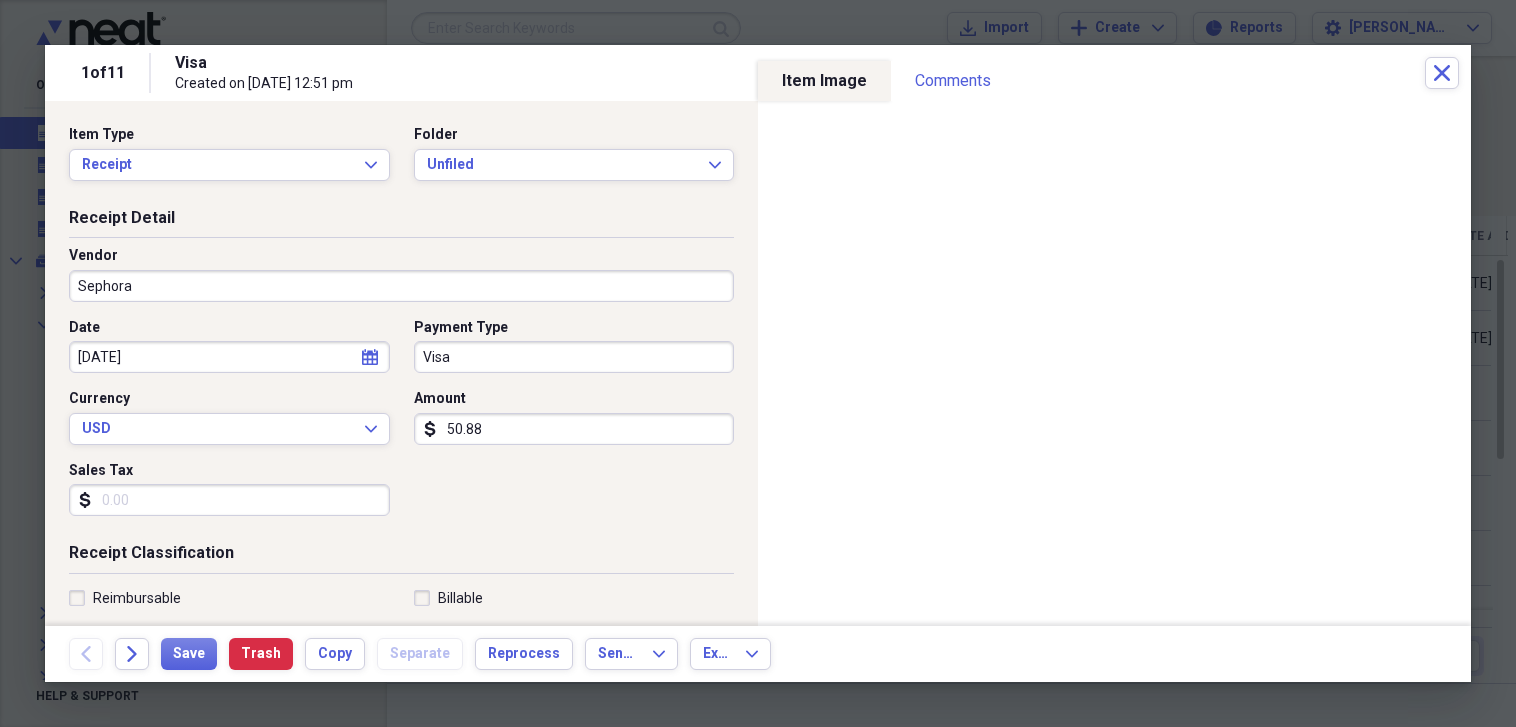 type on "General Retail" 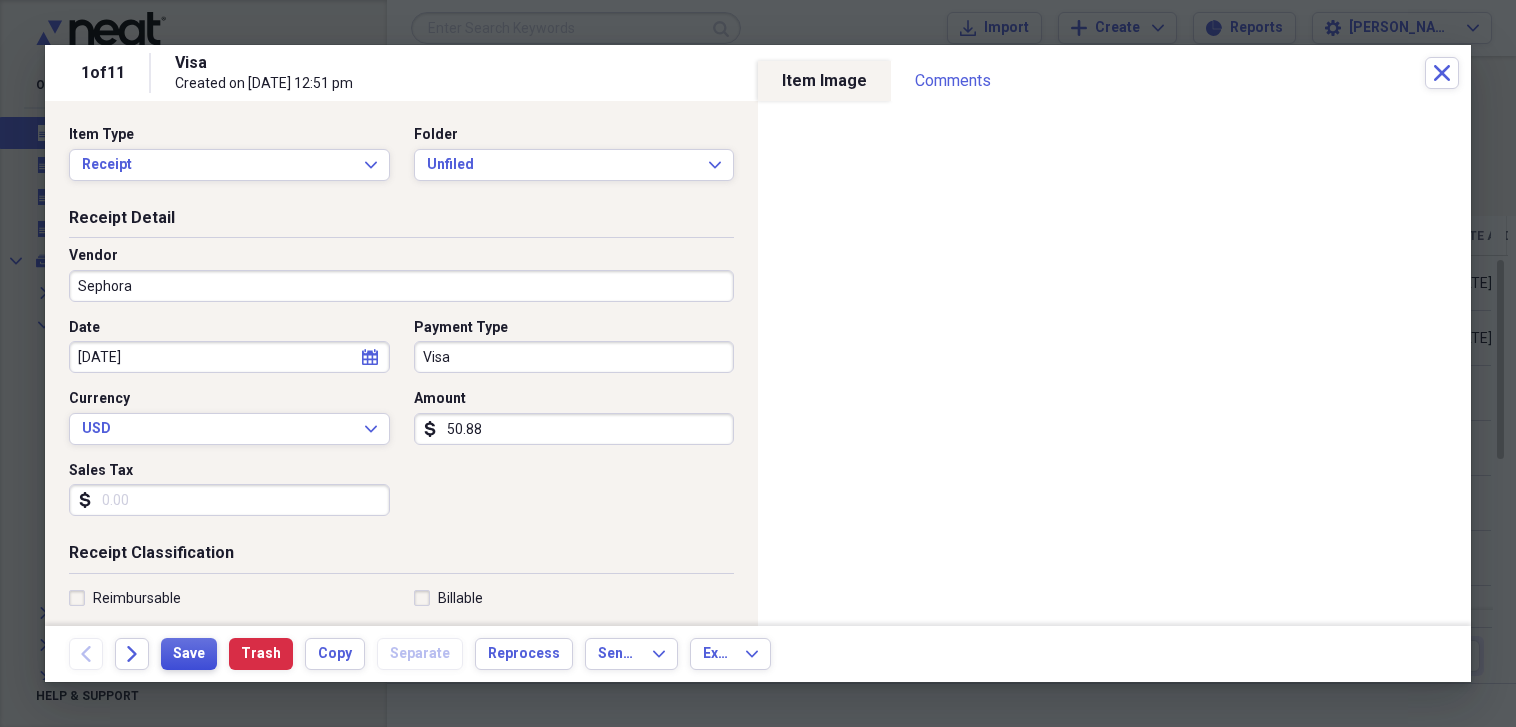 click on "Save" at bounding box center [189, 654] 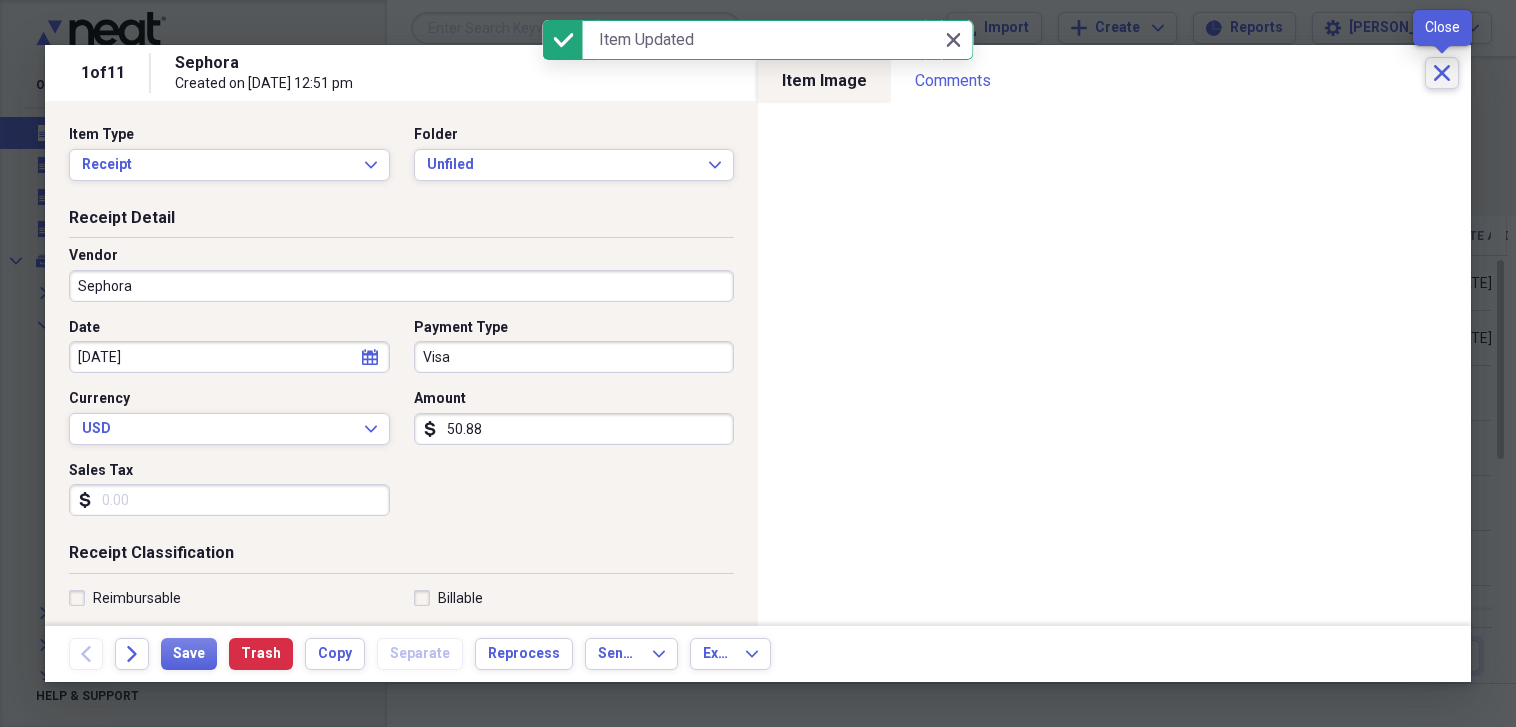 click 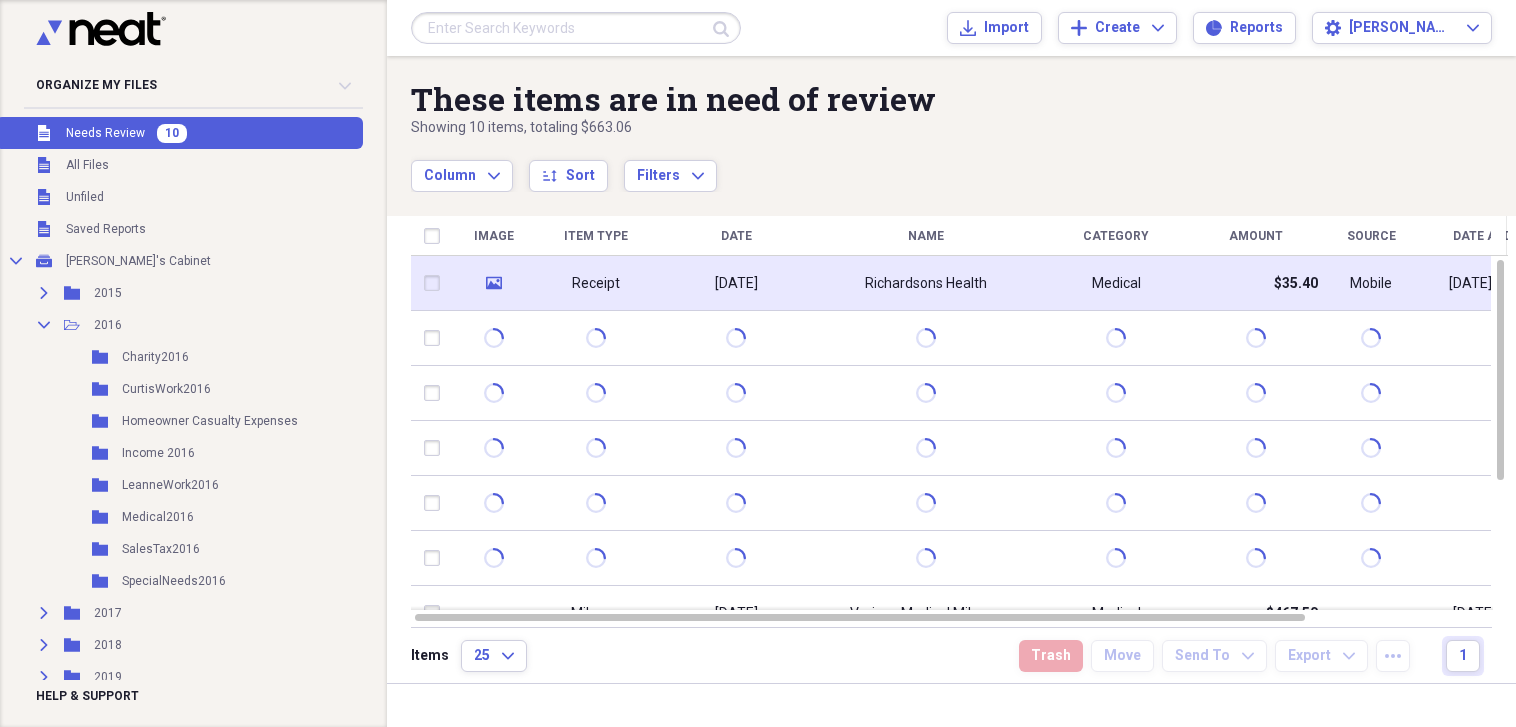 click on "Richardsons Health" at bounding box center [926, 283] 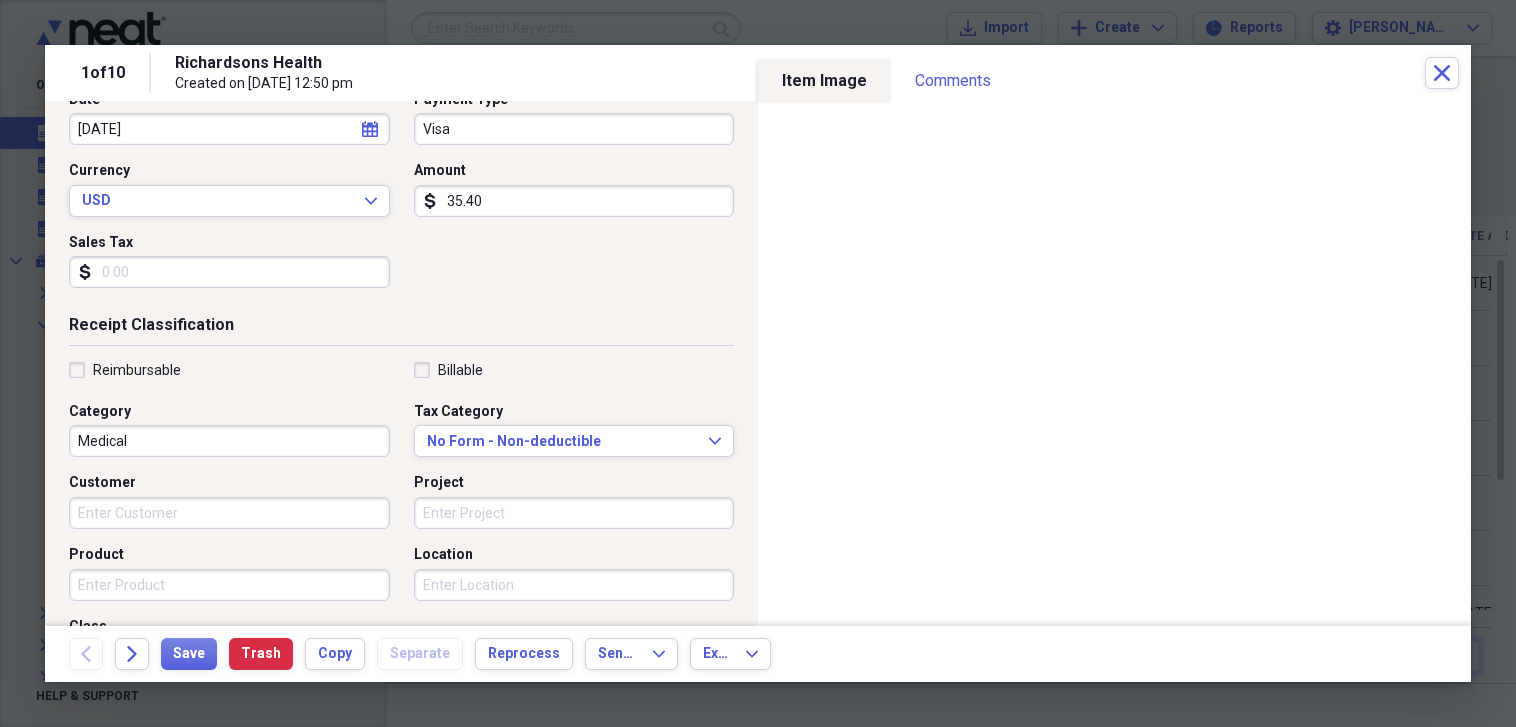 scroll, scrollTop: 240, scrollLeft: 0, axis: vertical 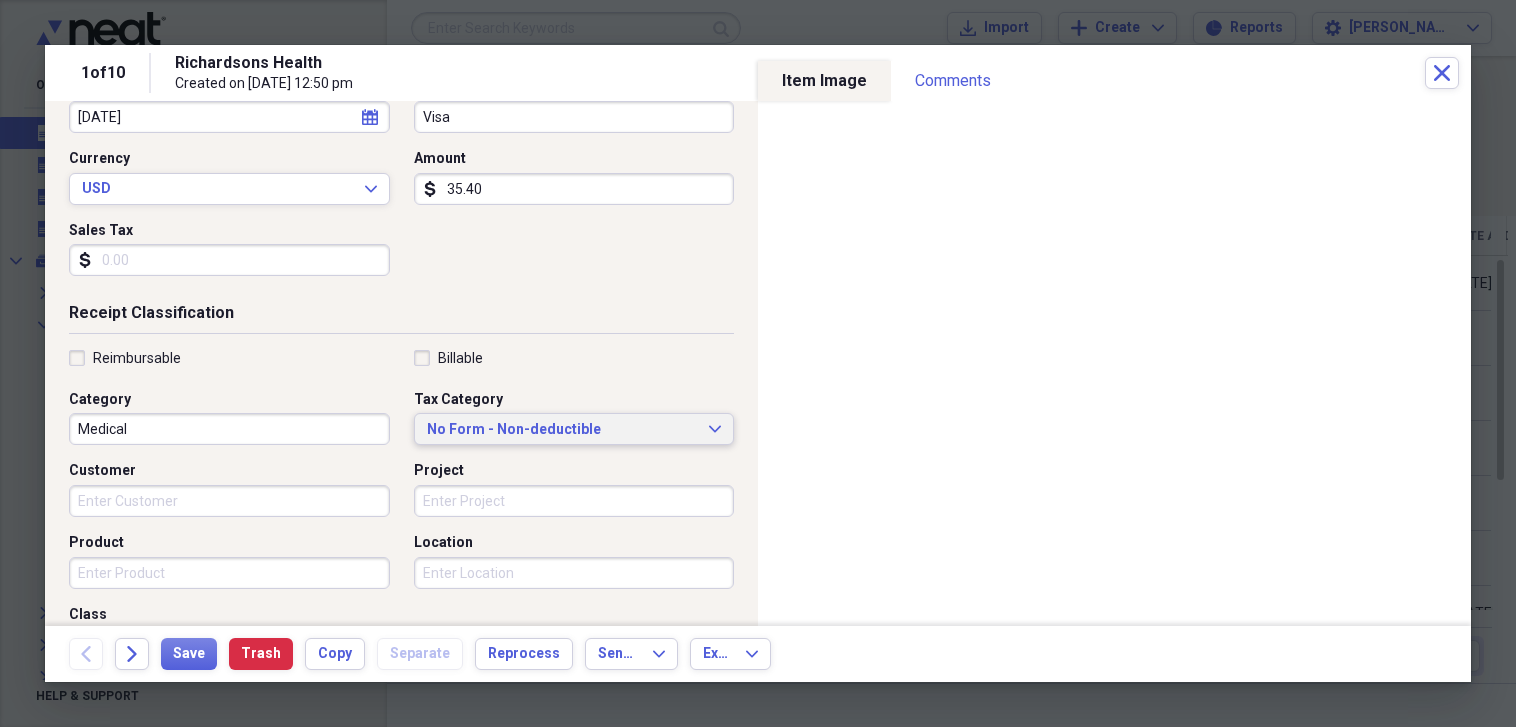 click on "Expand" 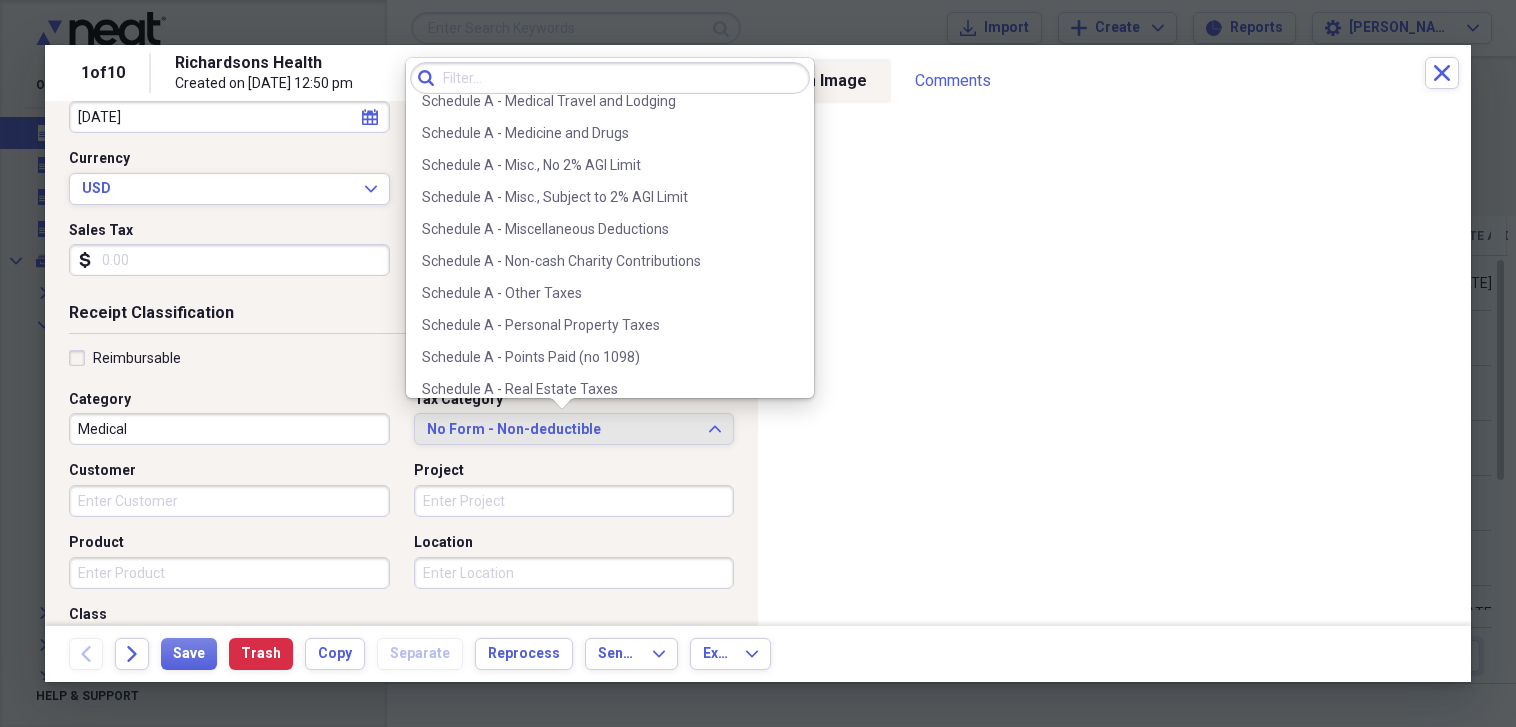 scroll, scrollTop: 1502, scrollLeft: 0, axis: vertical 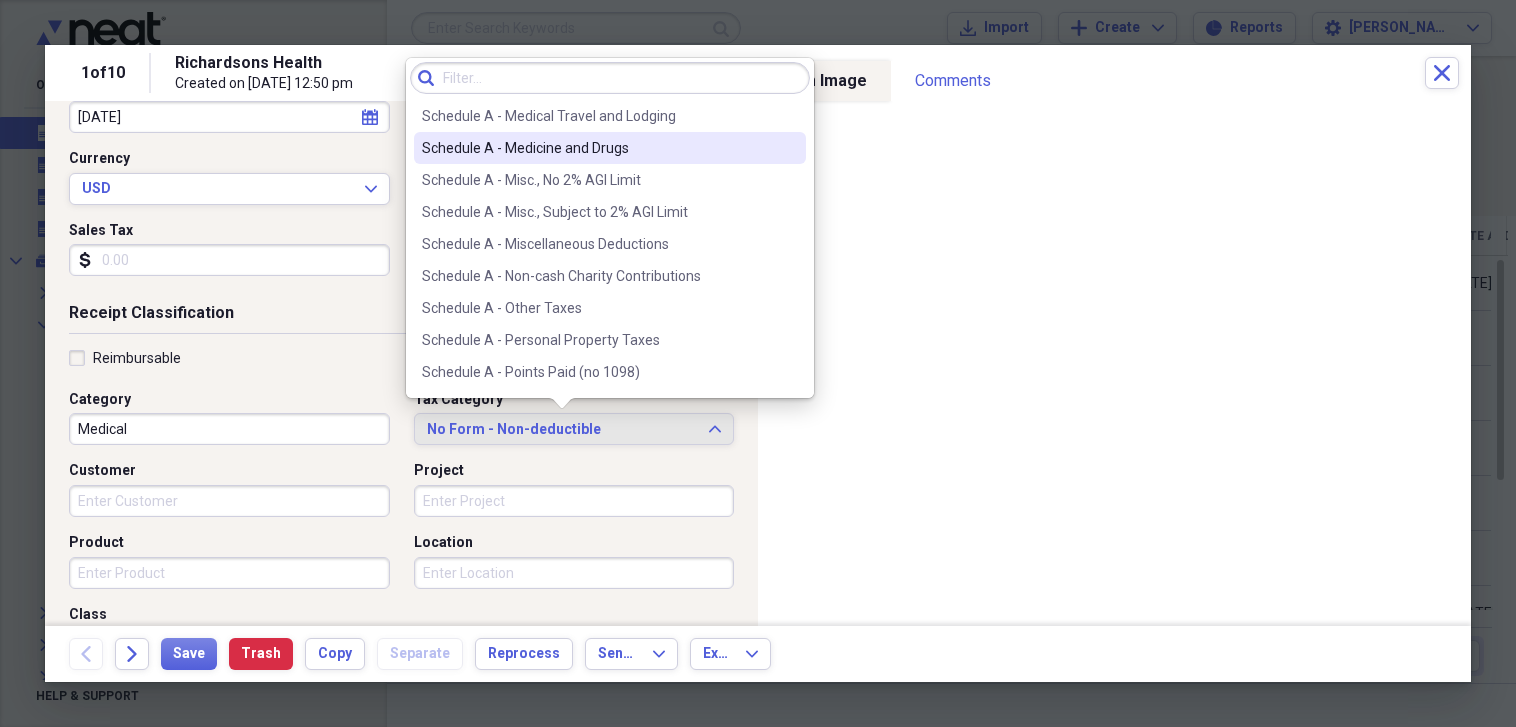 click on "Schedule A - Medicine and Drugs" at bounding box center (598, 148) 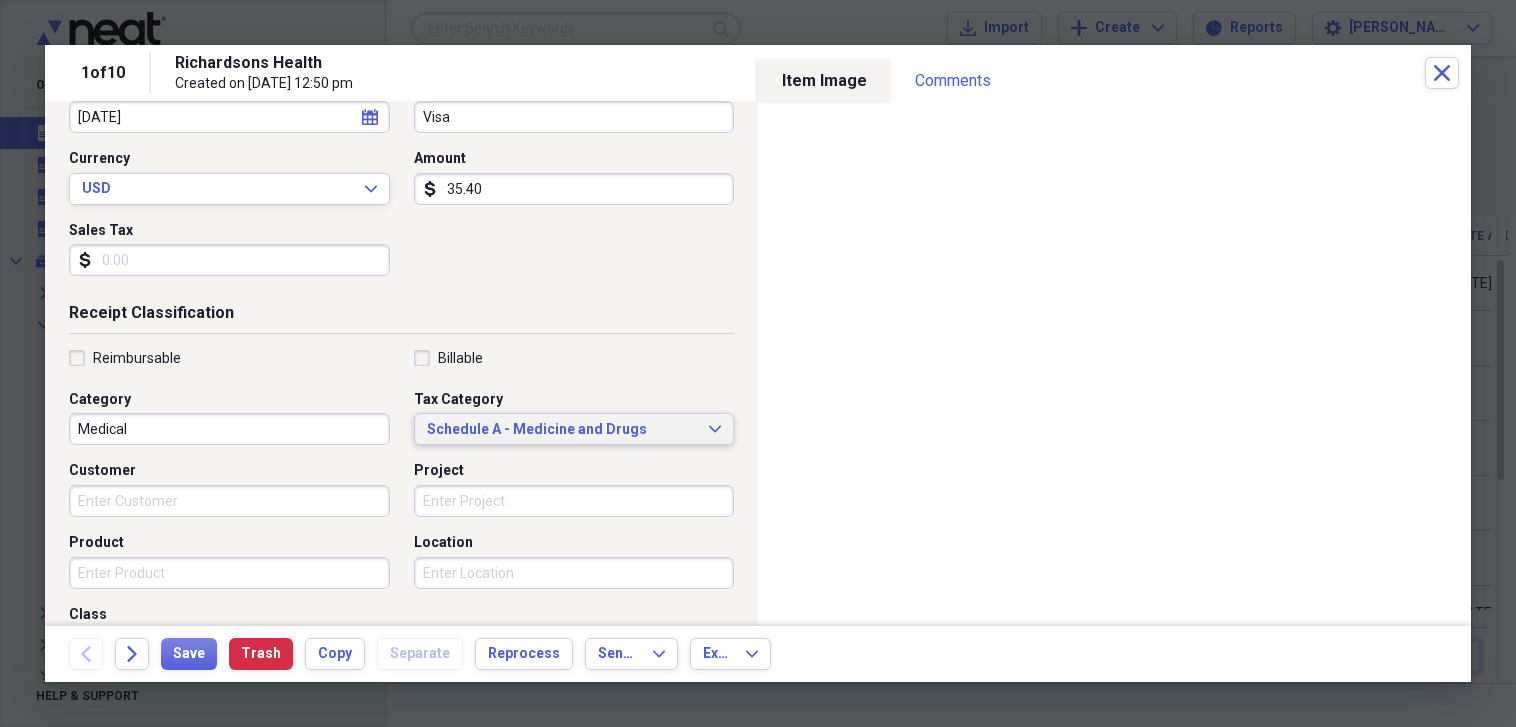 scroll, scrollTop: 0, scrollLeft: 0, axis: both 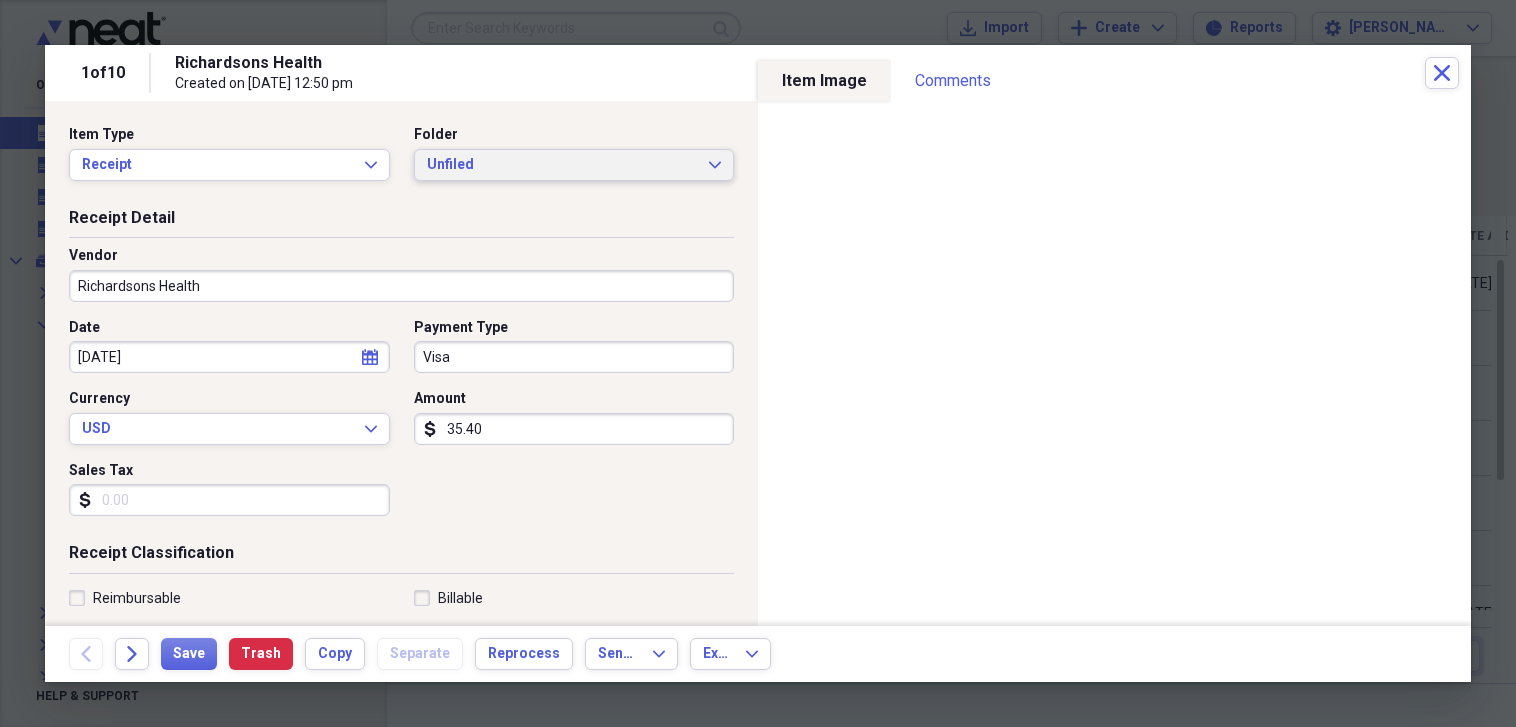 click on "Expand" 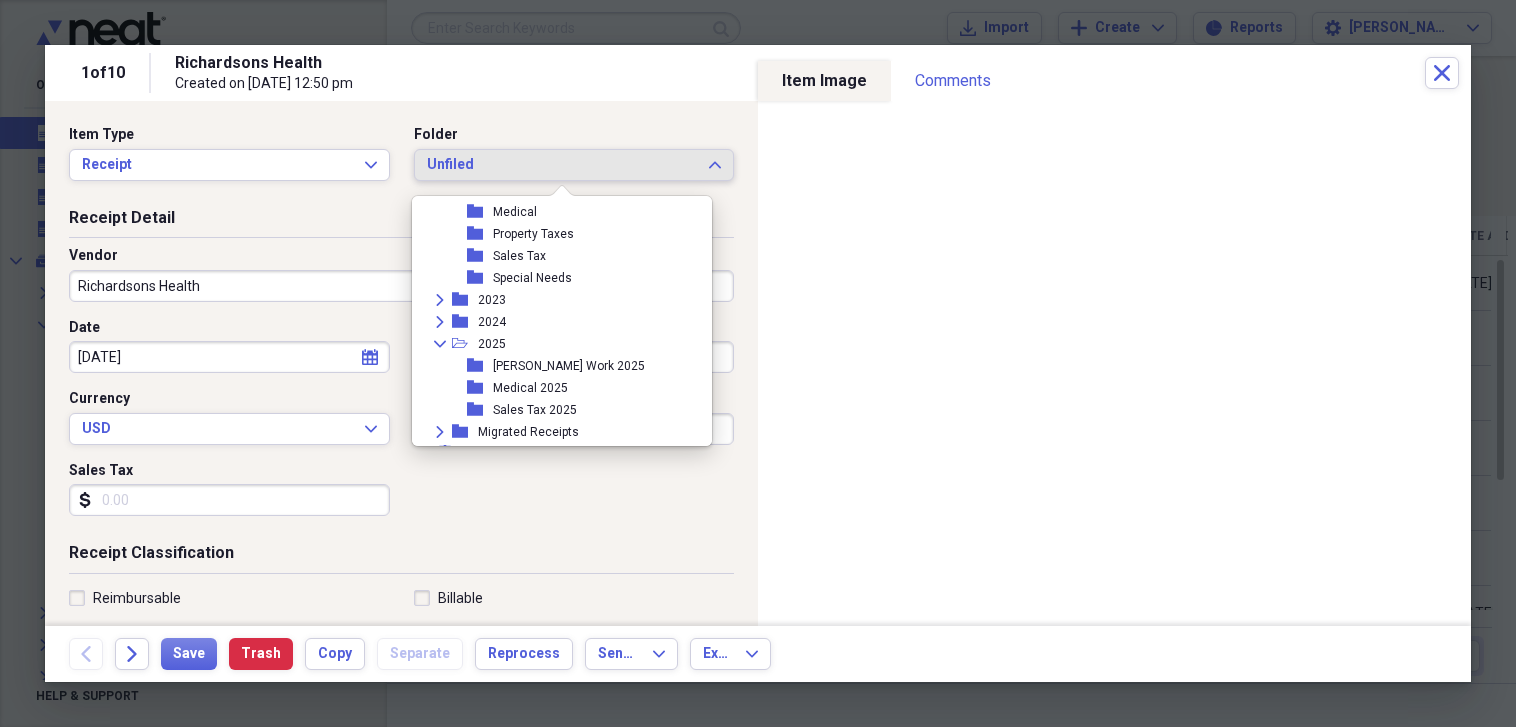 scroll, scrollTop: 710, scrollLeft: 0, axis: vertical 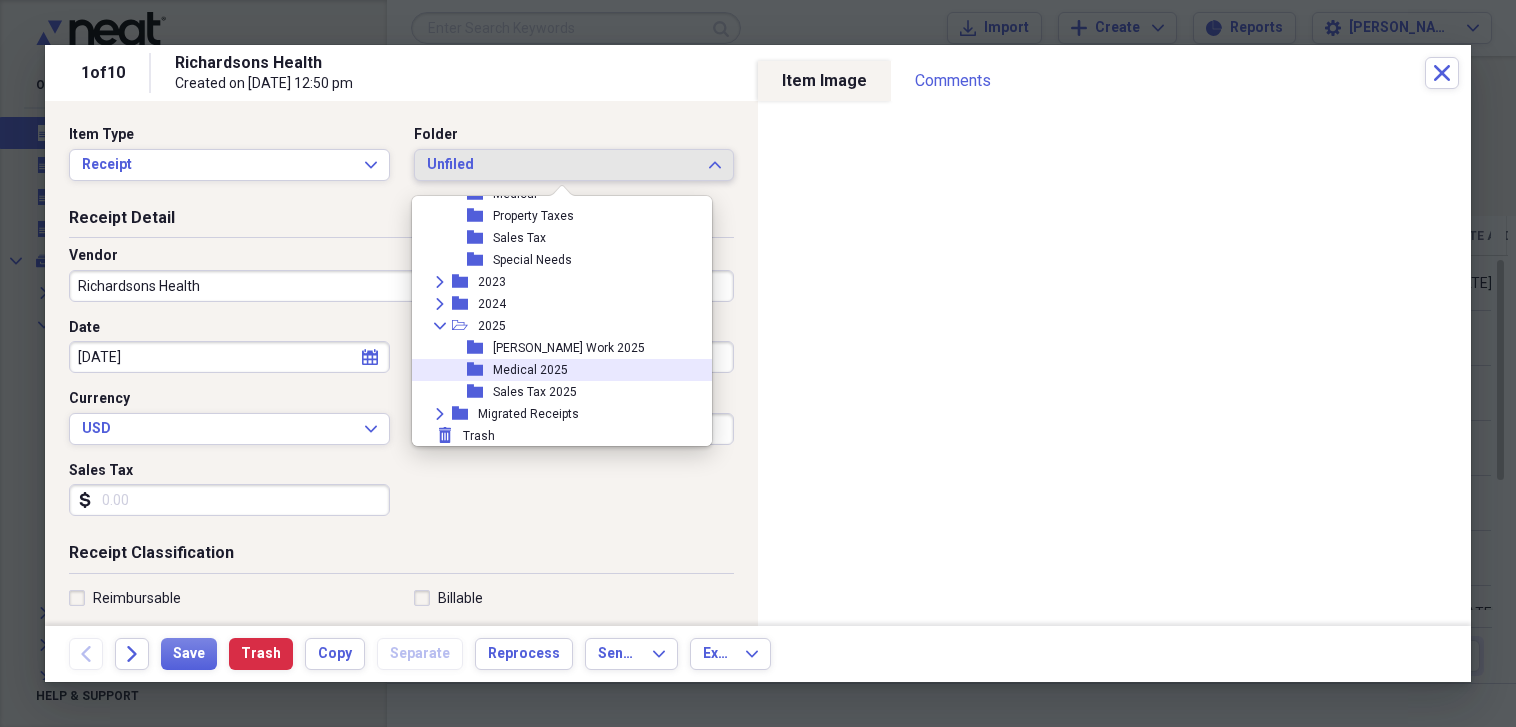 click on "Medical 2025" at bounding box center (530, 370) 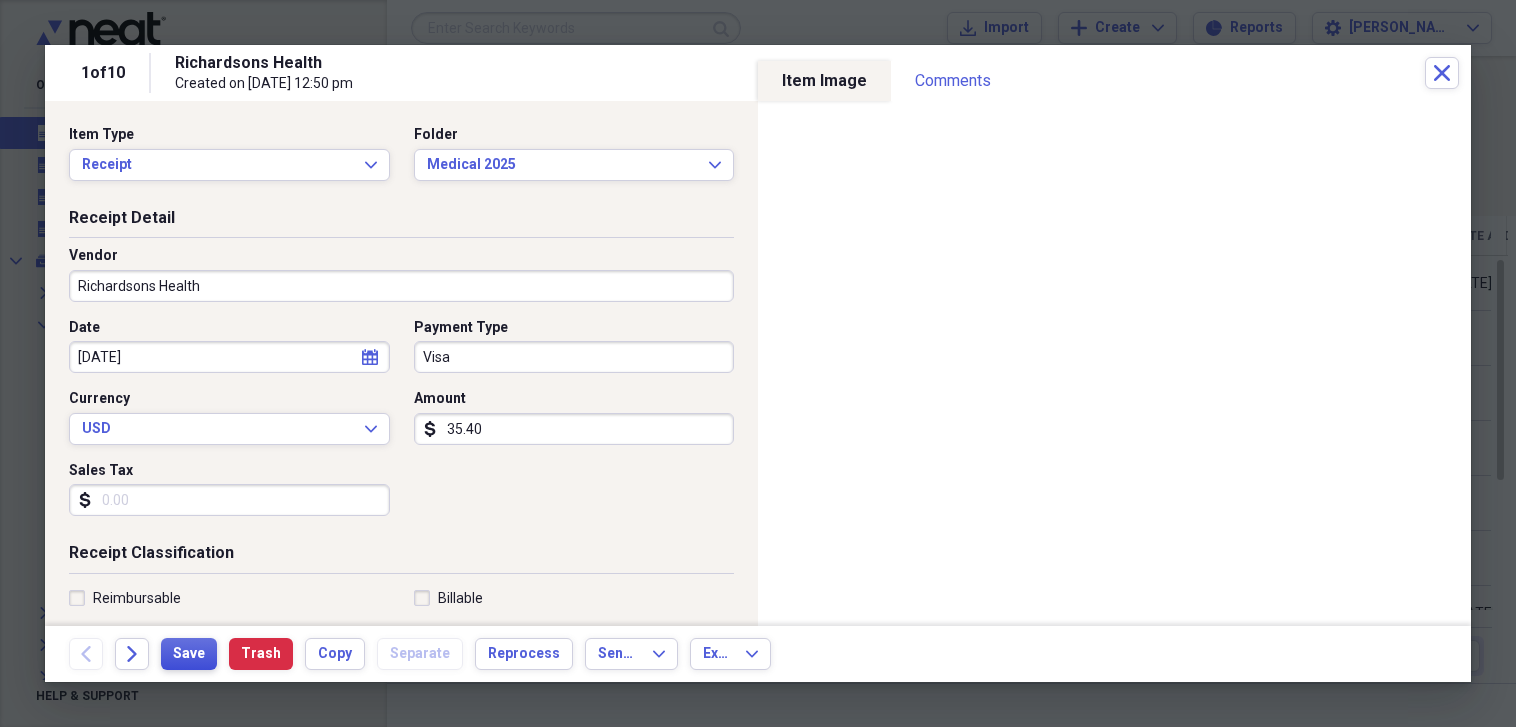 click on "Save" at bounding box center (189, 654) 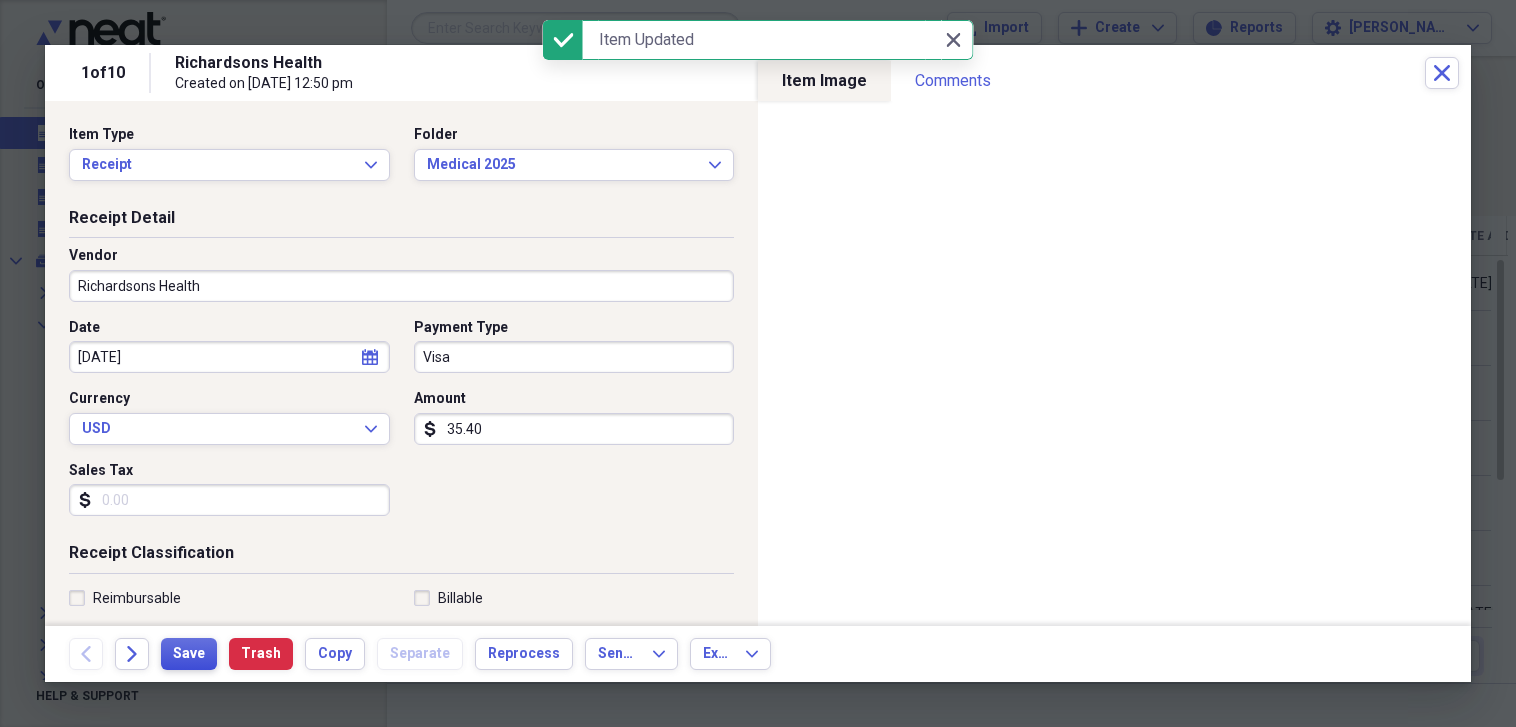 click on "Save" at bounding box center (189, 654) 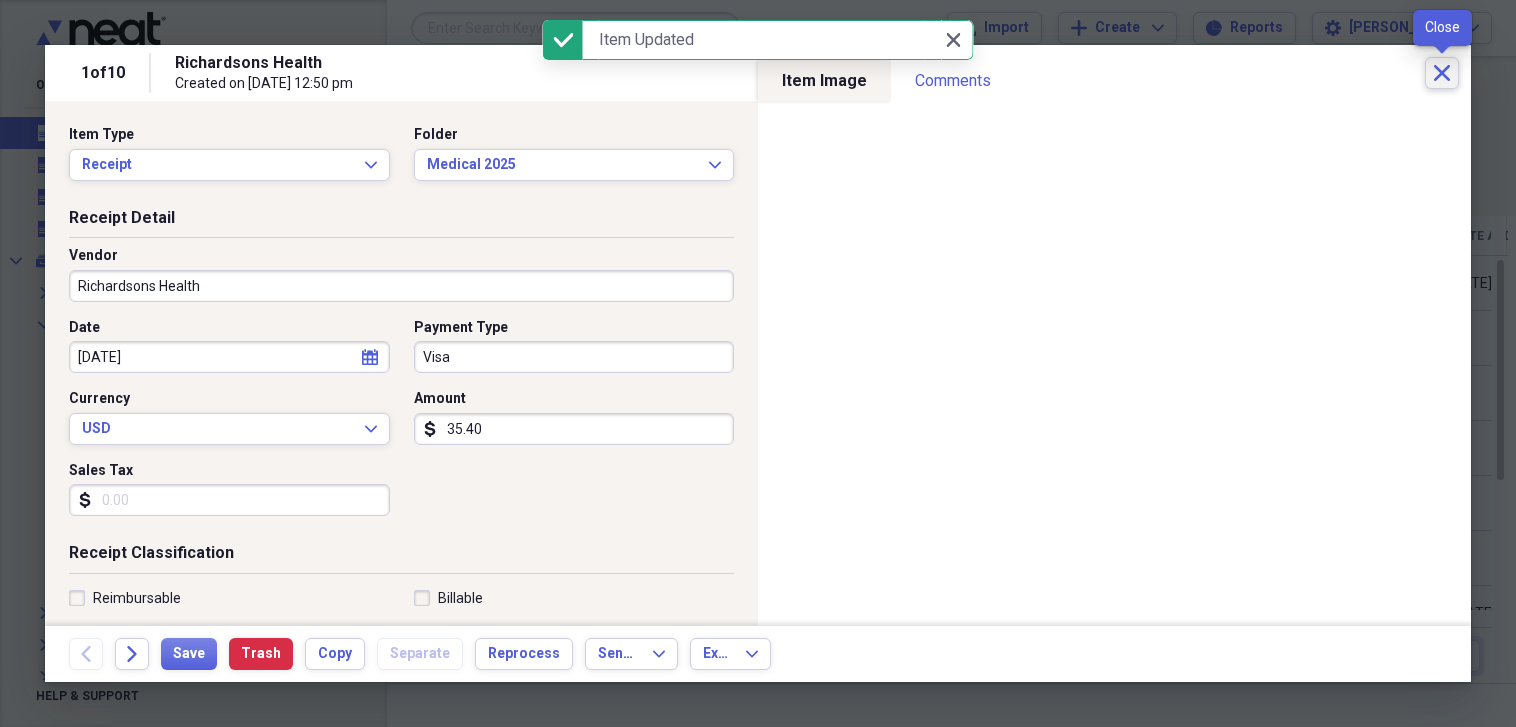 click on "Close" 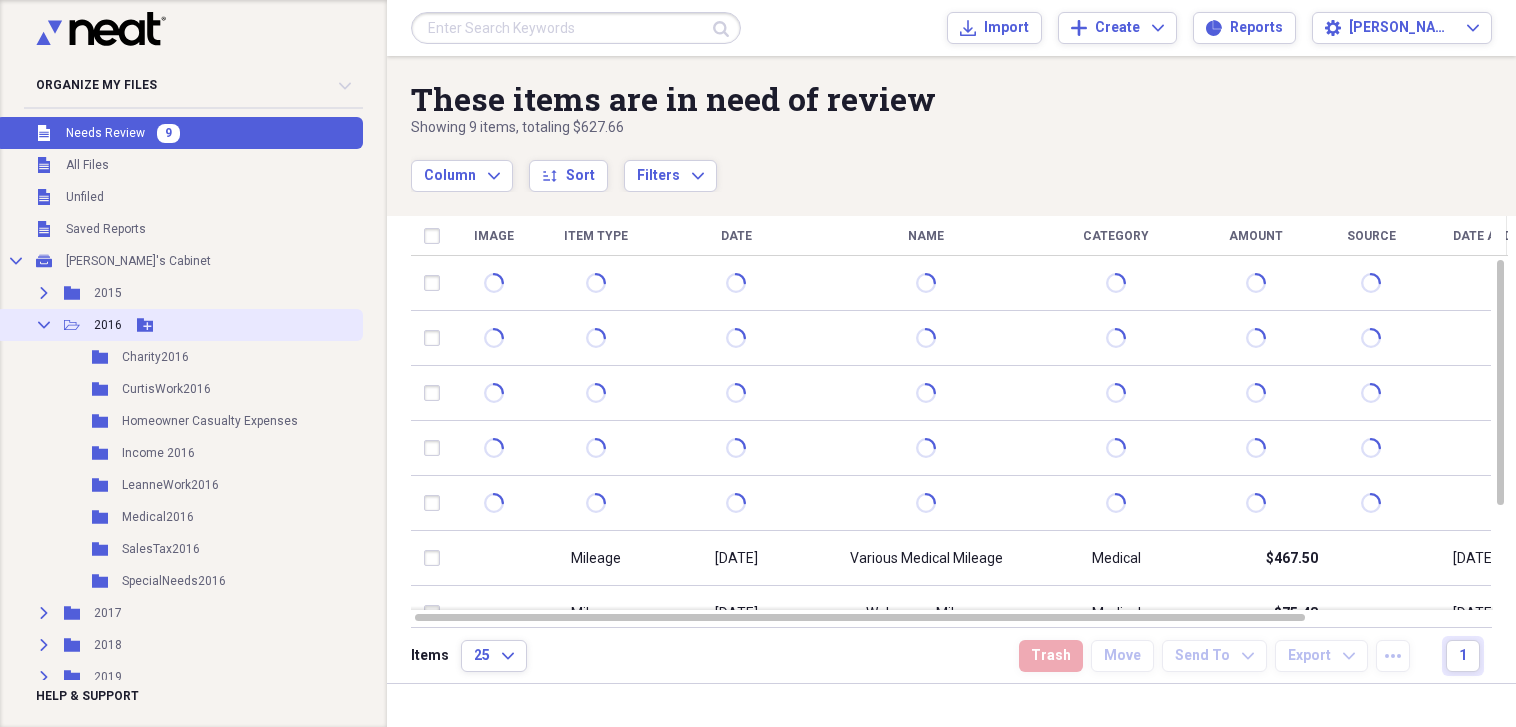 click on "Collapse" 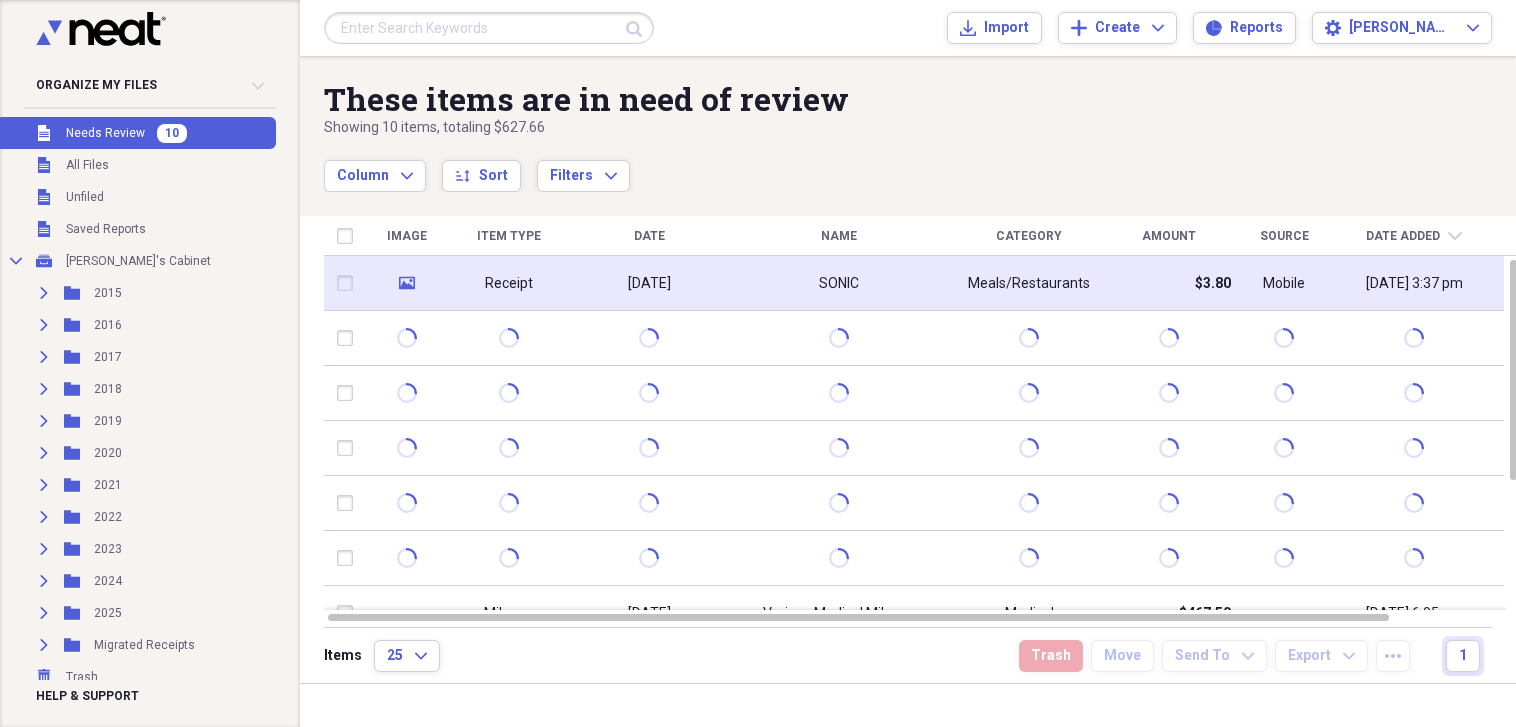 click on "07/15/2025" at bounding box center [649, 283] 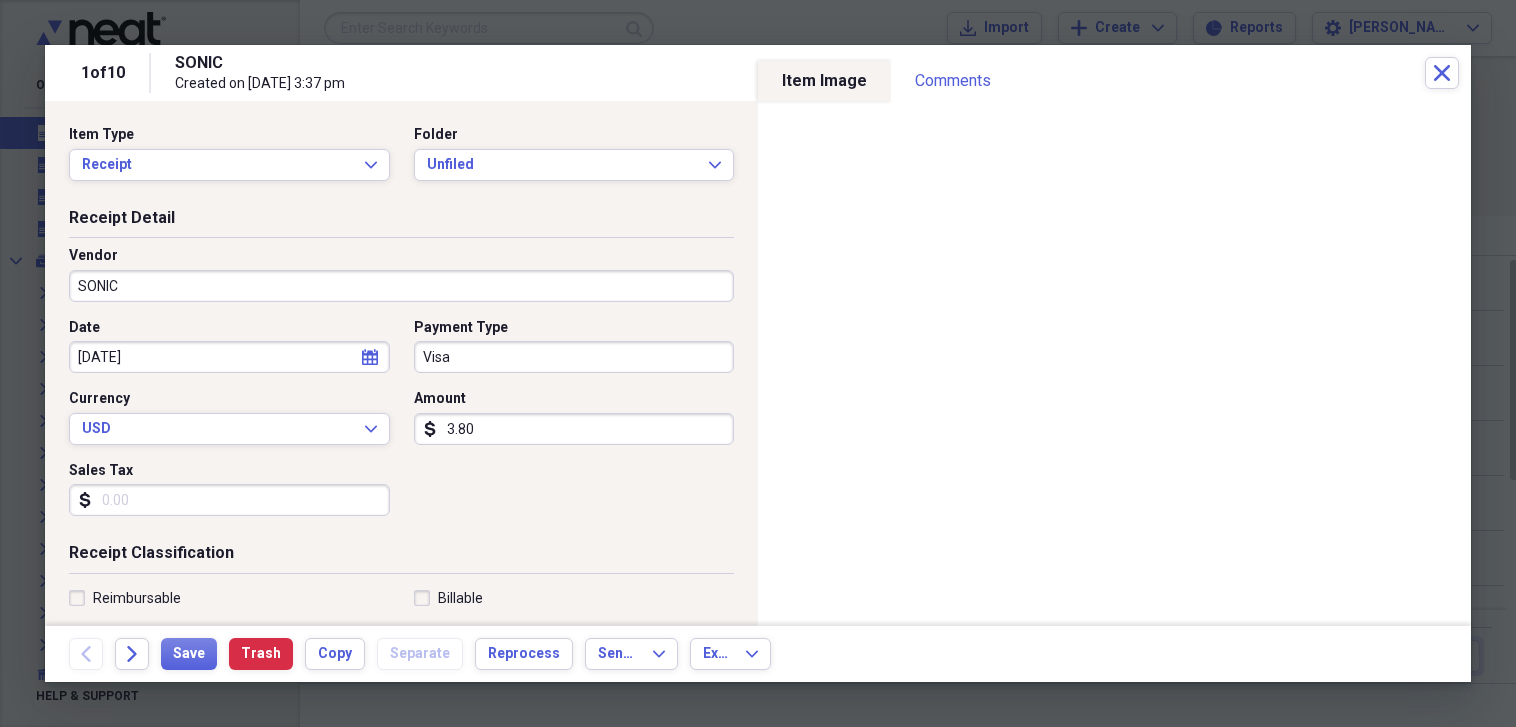 click on "Sales Tax" at bounding box center [229, 500] 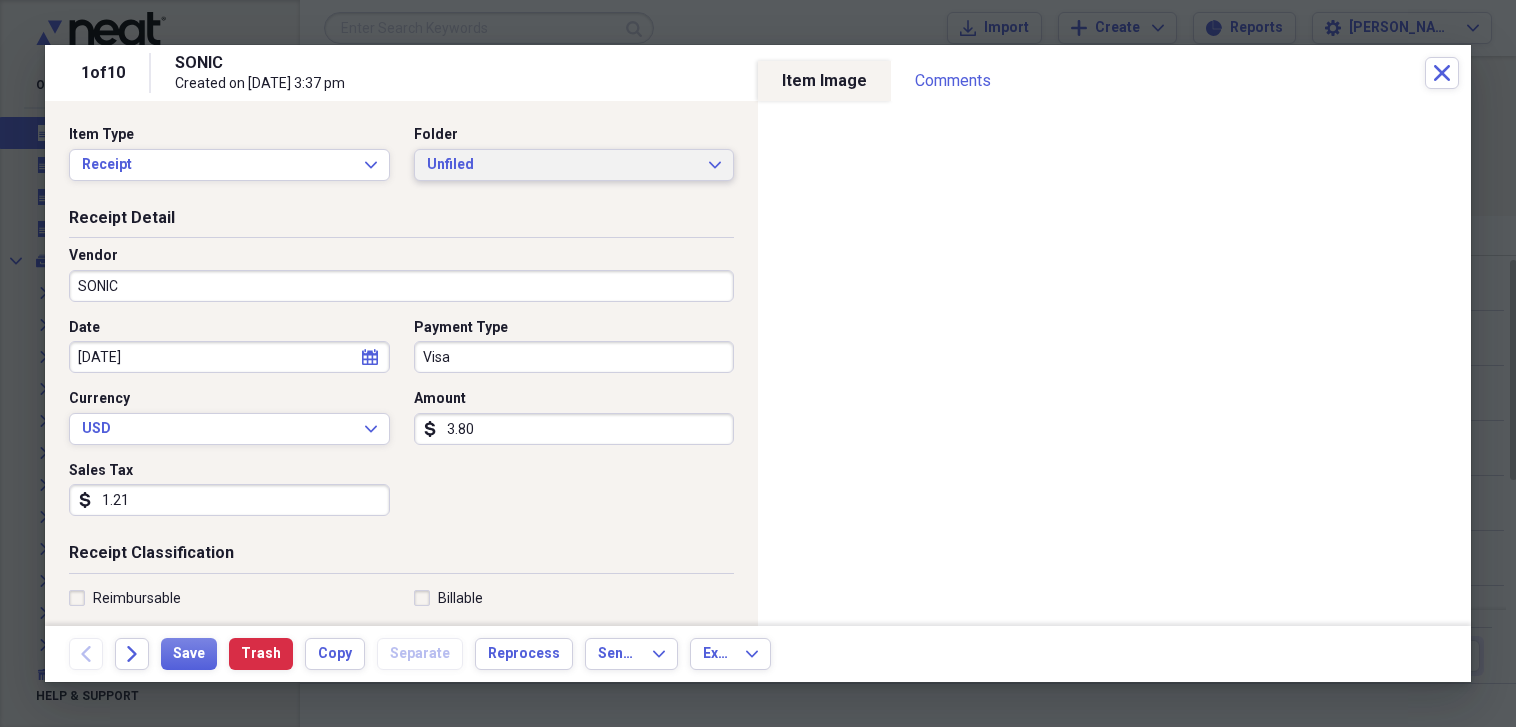 type on "1.21" 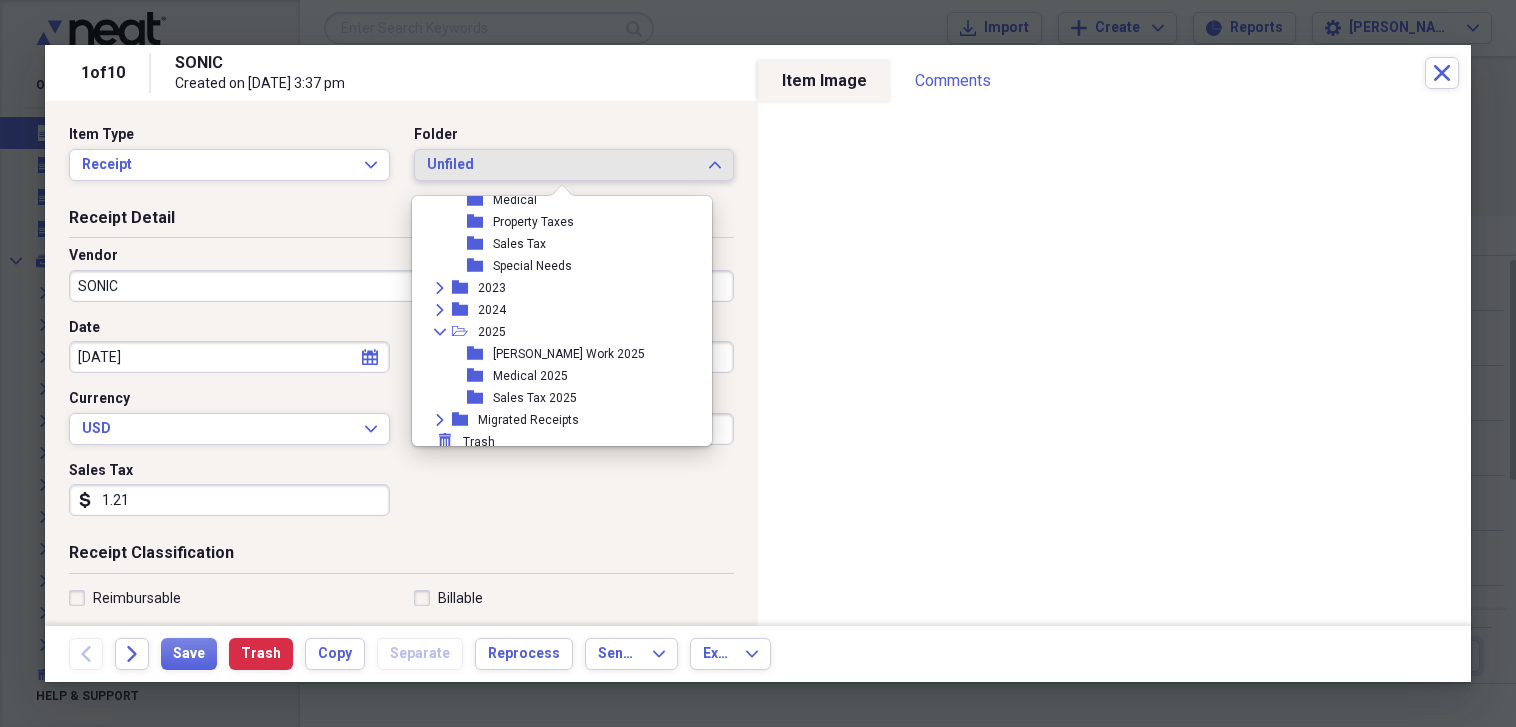 scroll, scrollTop: 710, scrollLeft: 0, axis: vertical 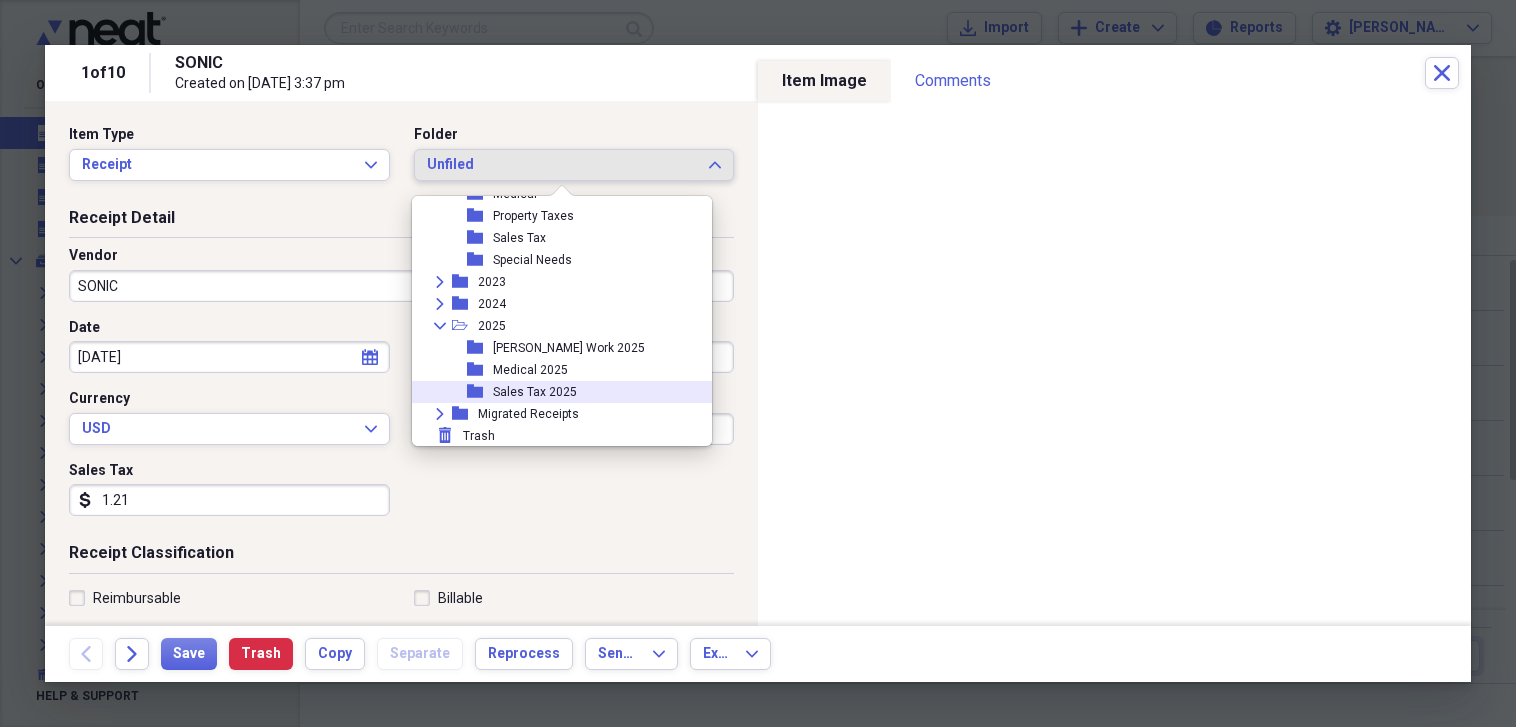 click on "Sales Tax 2025" at bounding box center [535, 392] 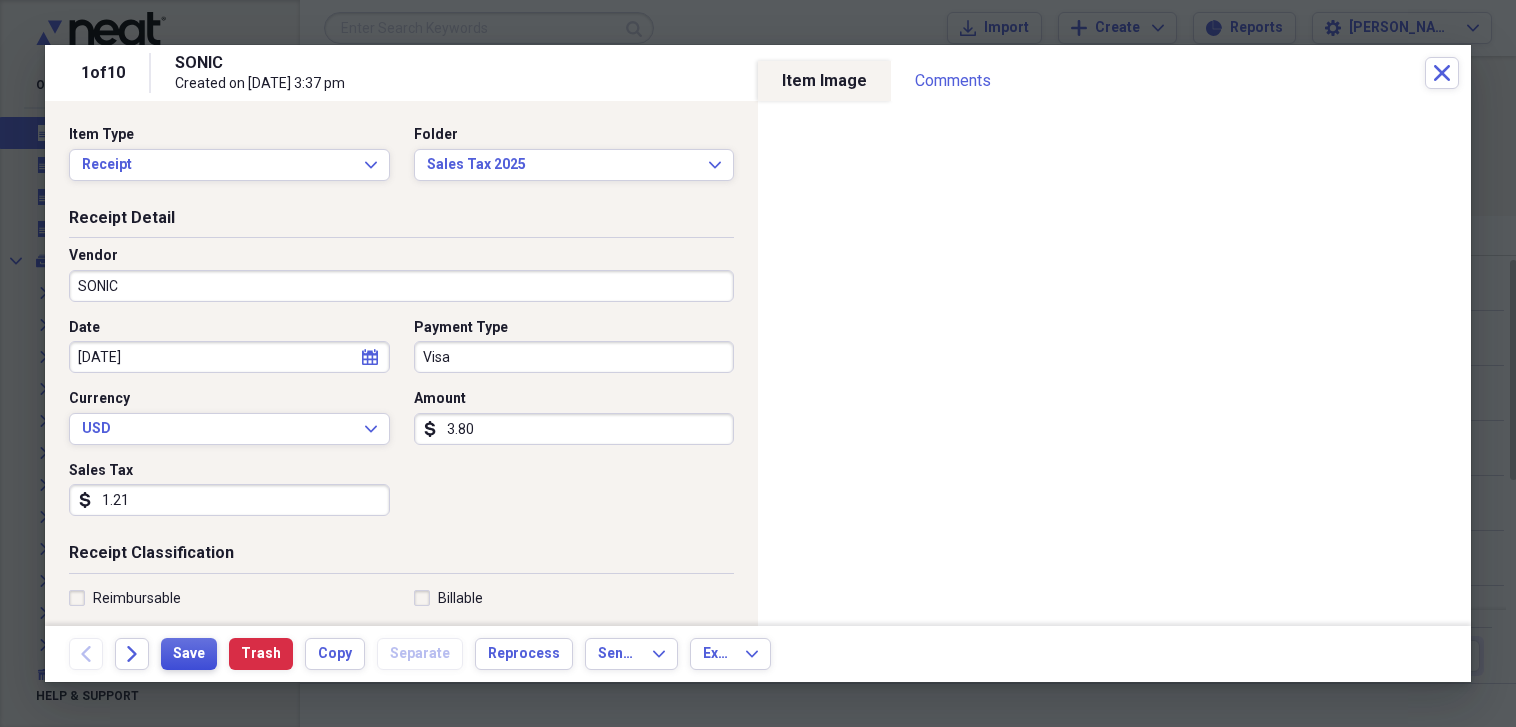 click on "Save" at bounding box center (189, 654) 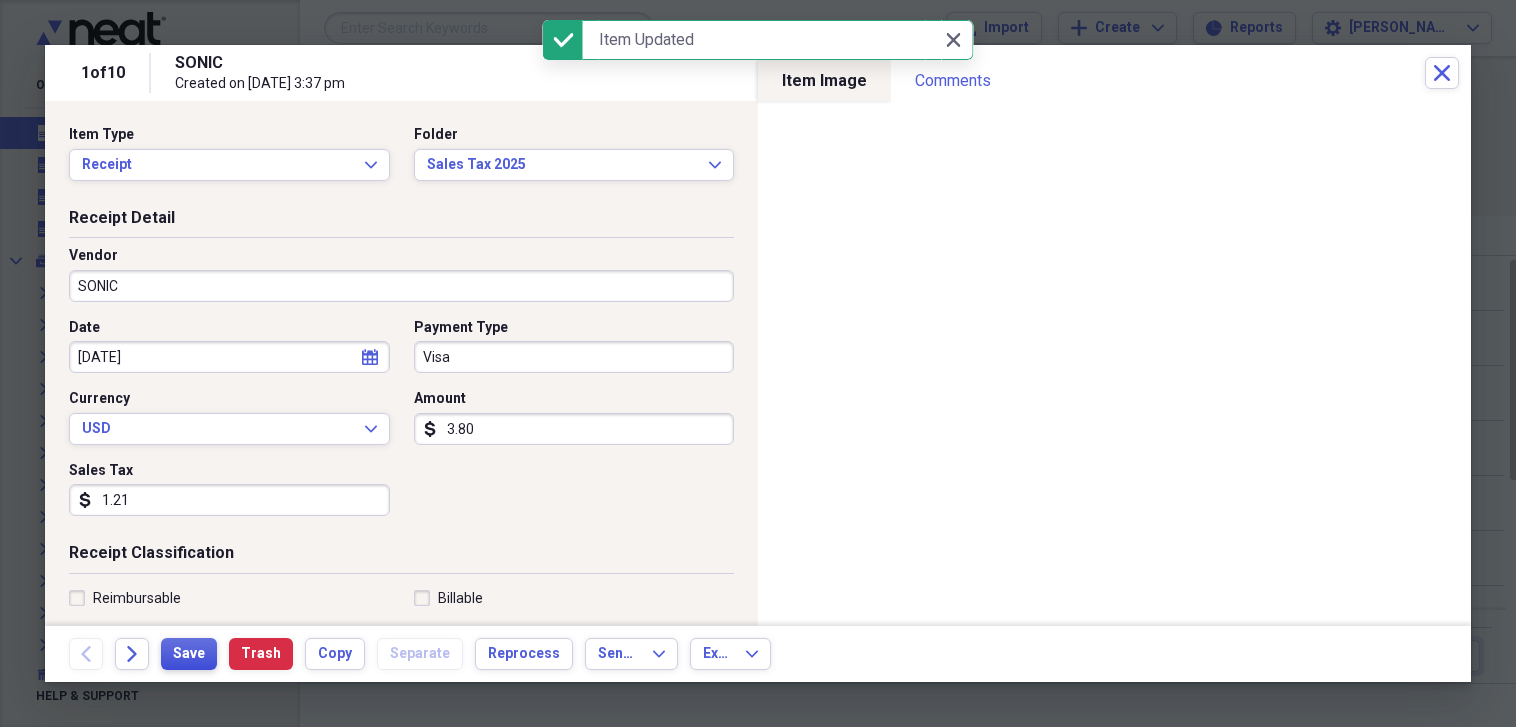 click on "Save" at bounding box center [189, 654] 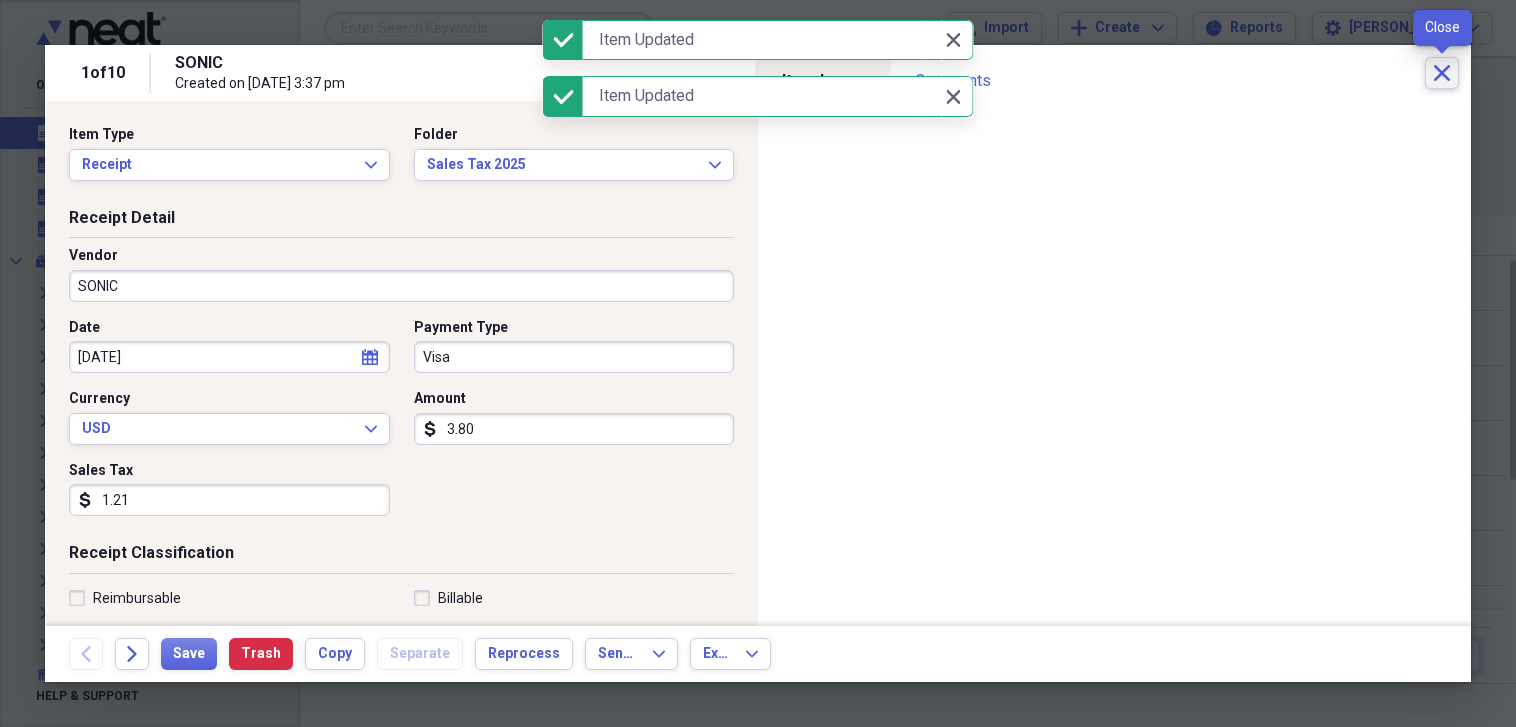 click on "Close" 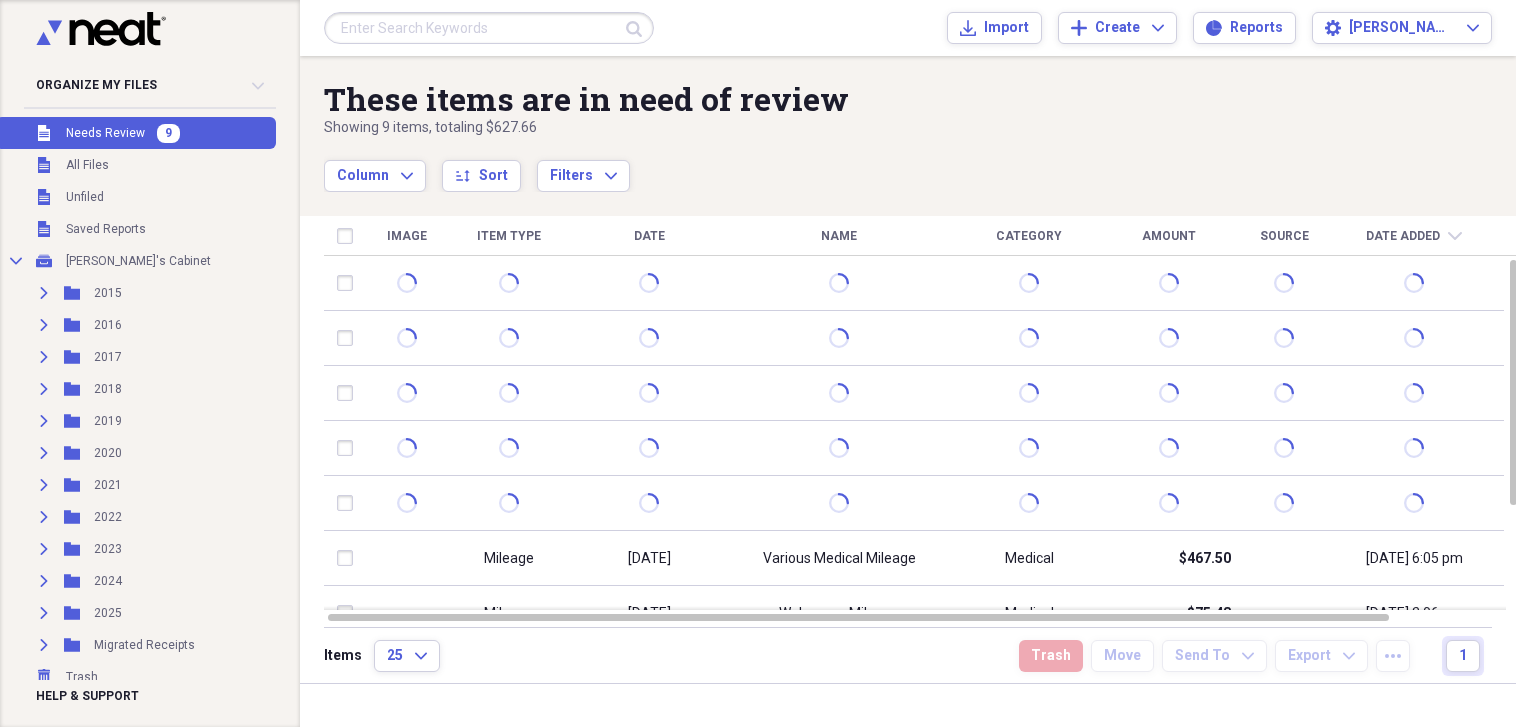 click on "Needs Review" at bounding box center (105, 133) 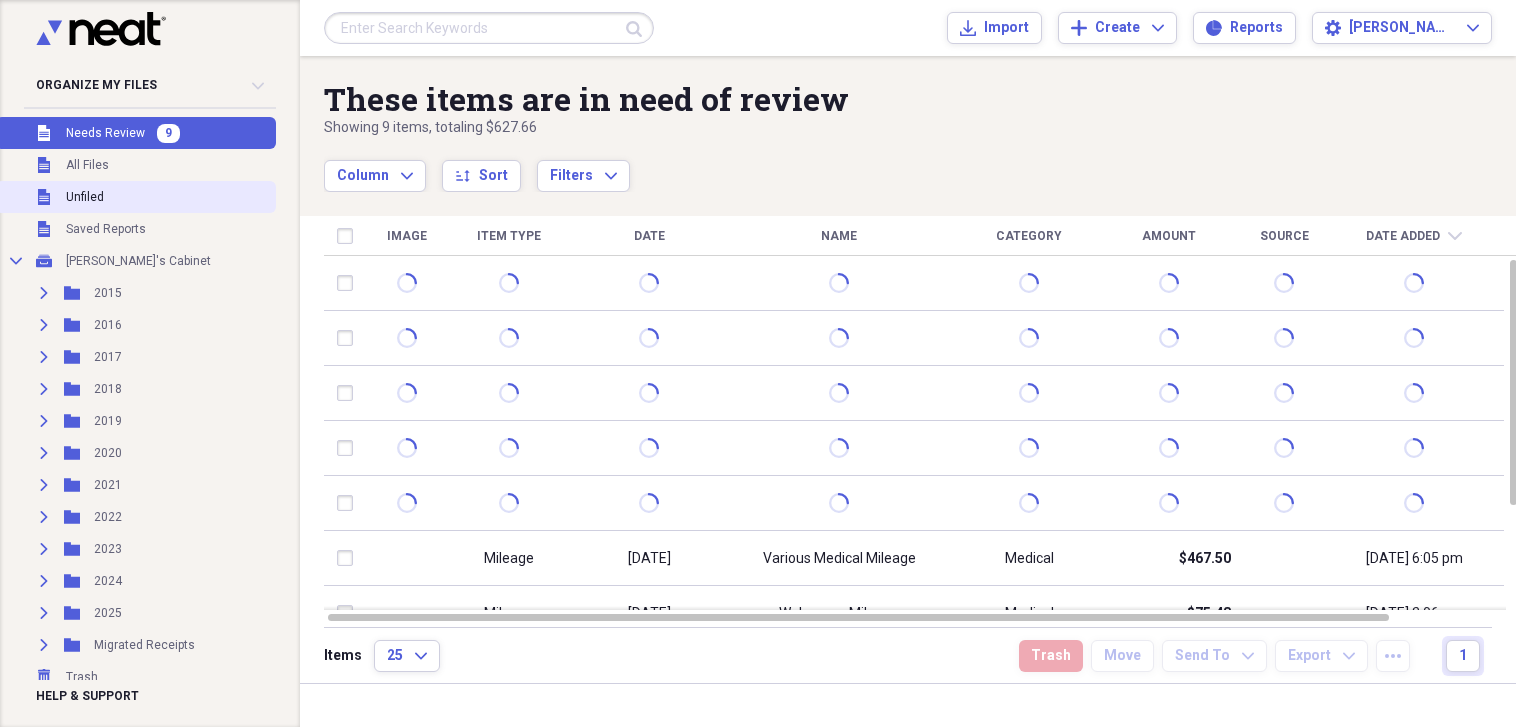 click on "Unfiled" at bounding box center (85, 197) 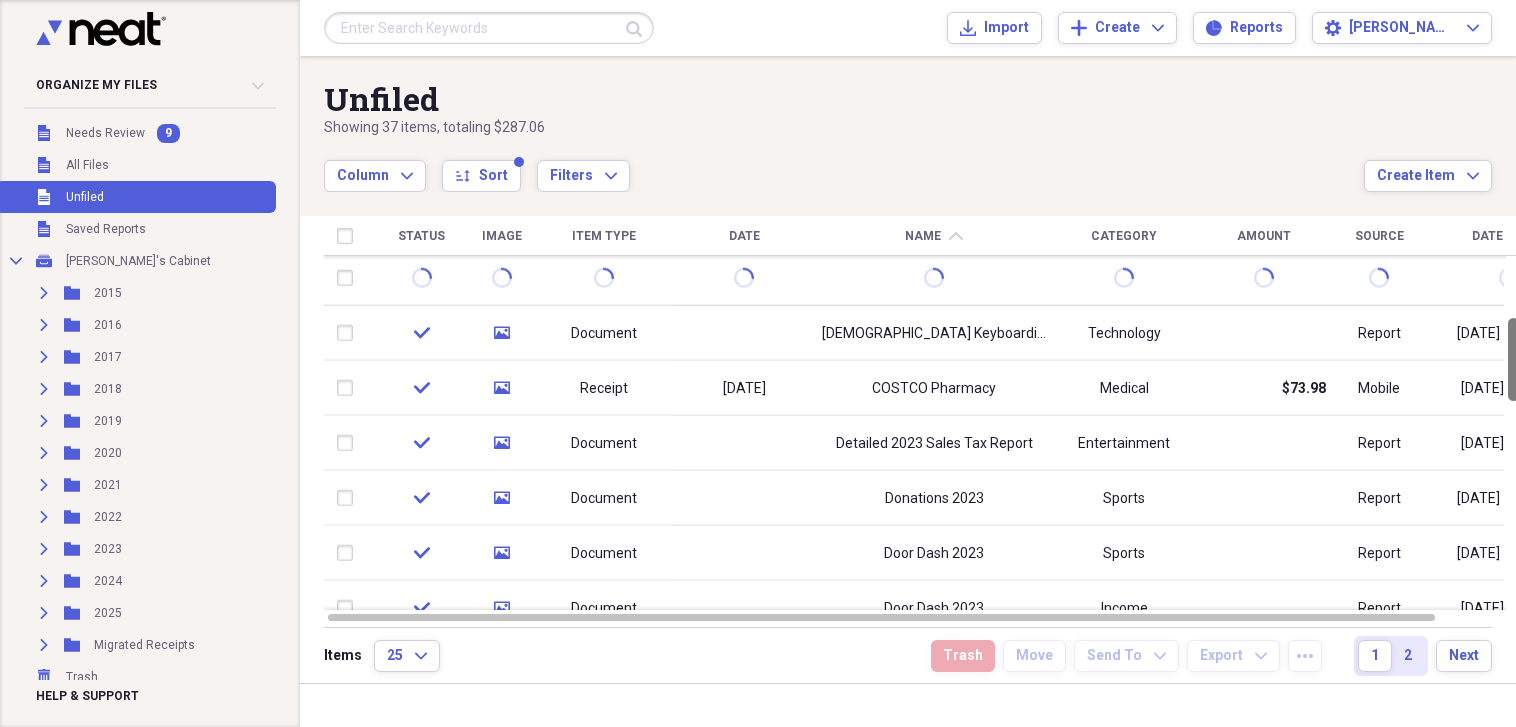 drag, startPoint x: 1511, startPoint y: 289, endPoint x: 1507, endPoint y: 347, distance: 58.137768 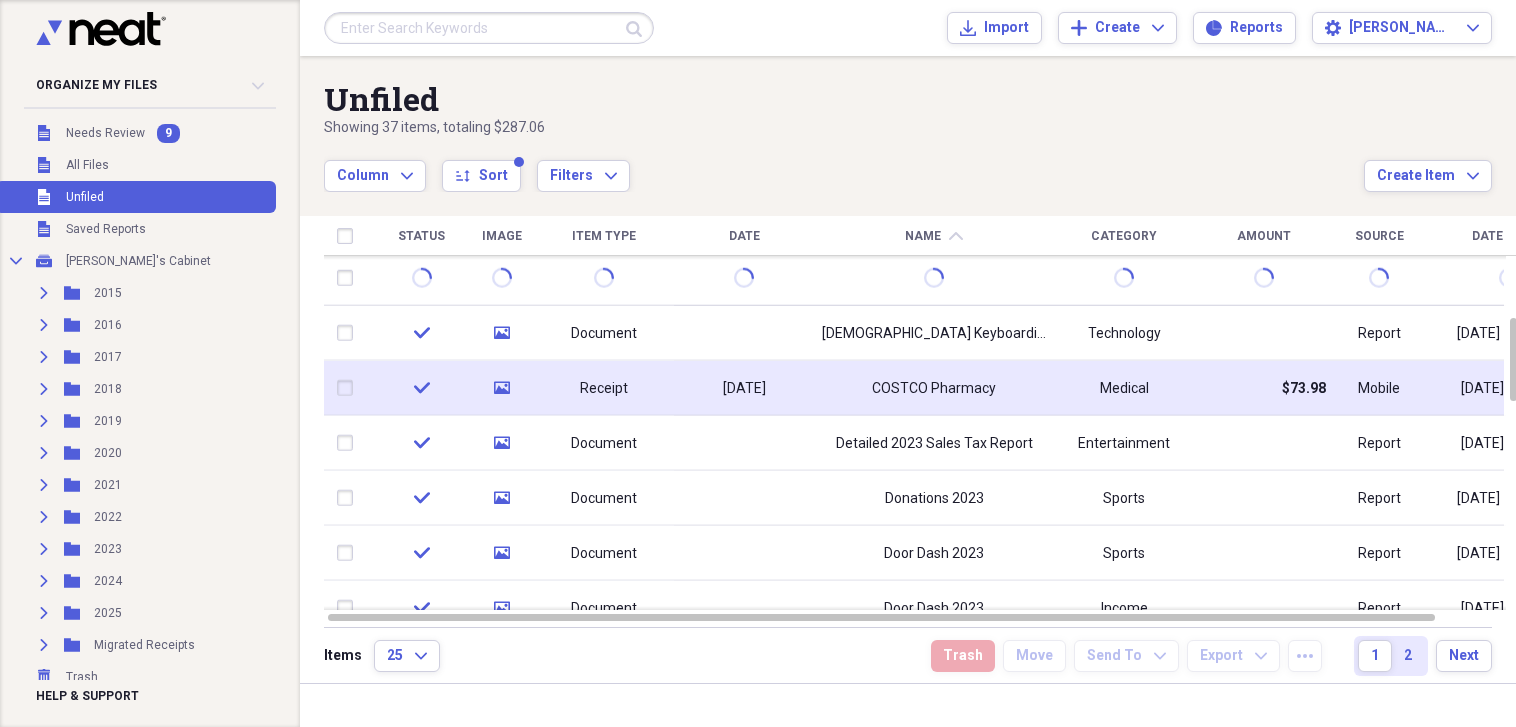 click on "COSTCO Pharmacy" at bounding box center (934, 388) 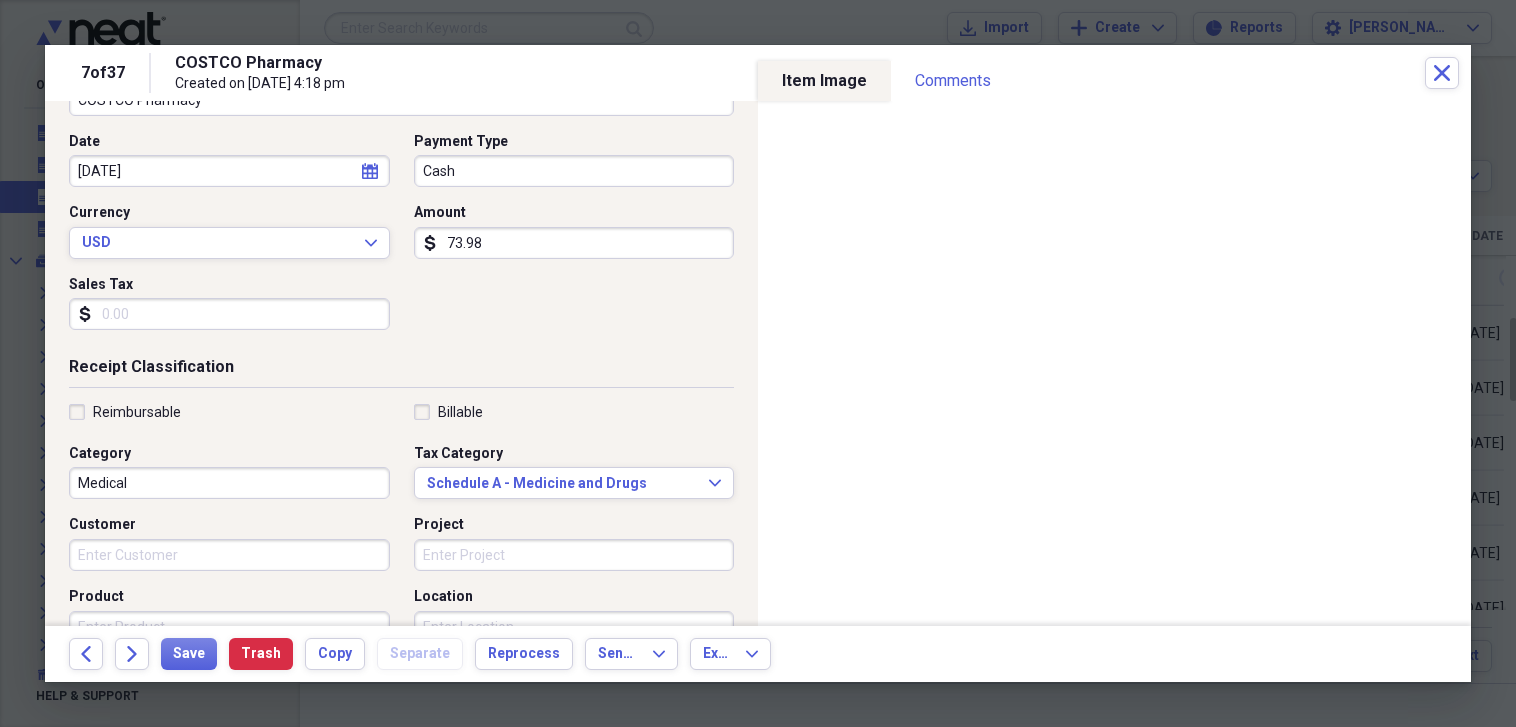 scroll, scrollTop: 0, scrollLeft: 0, axis: both 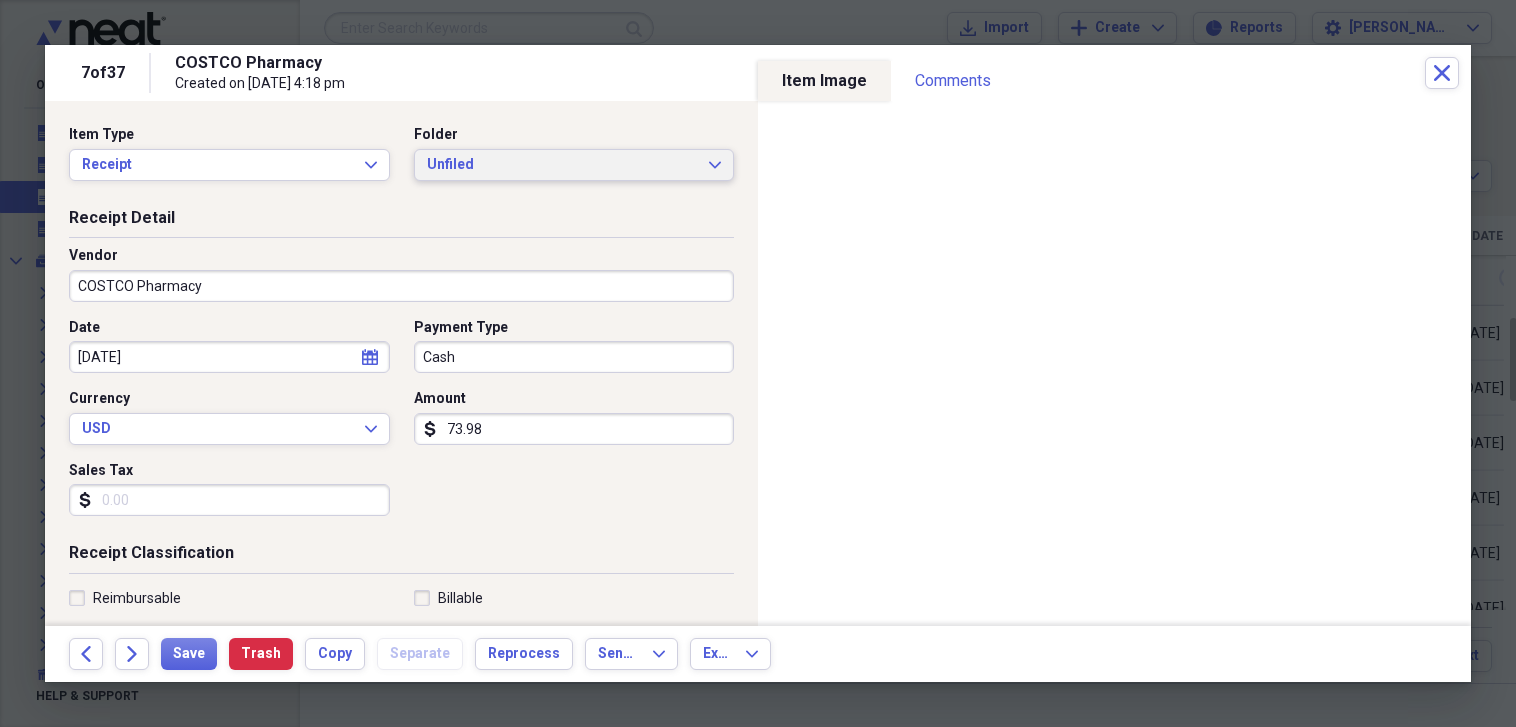 click on "Expand" 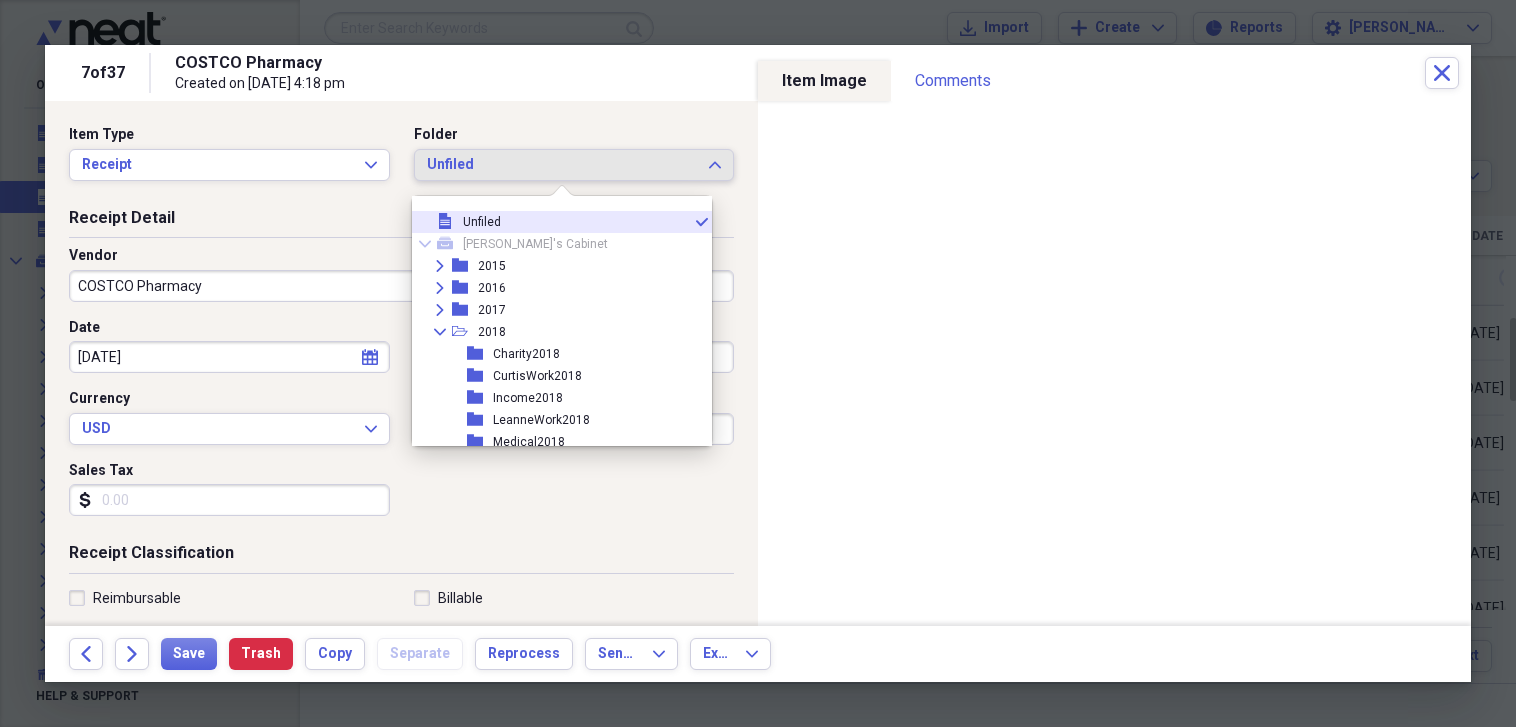 scroll, scrollTop: 710, scrollLeft: 0, axis: vertical 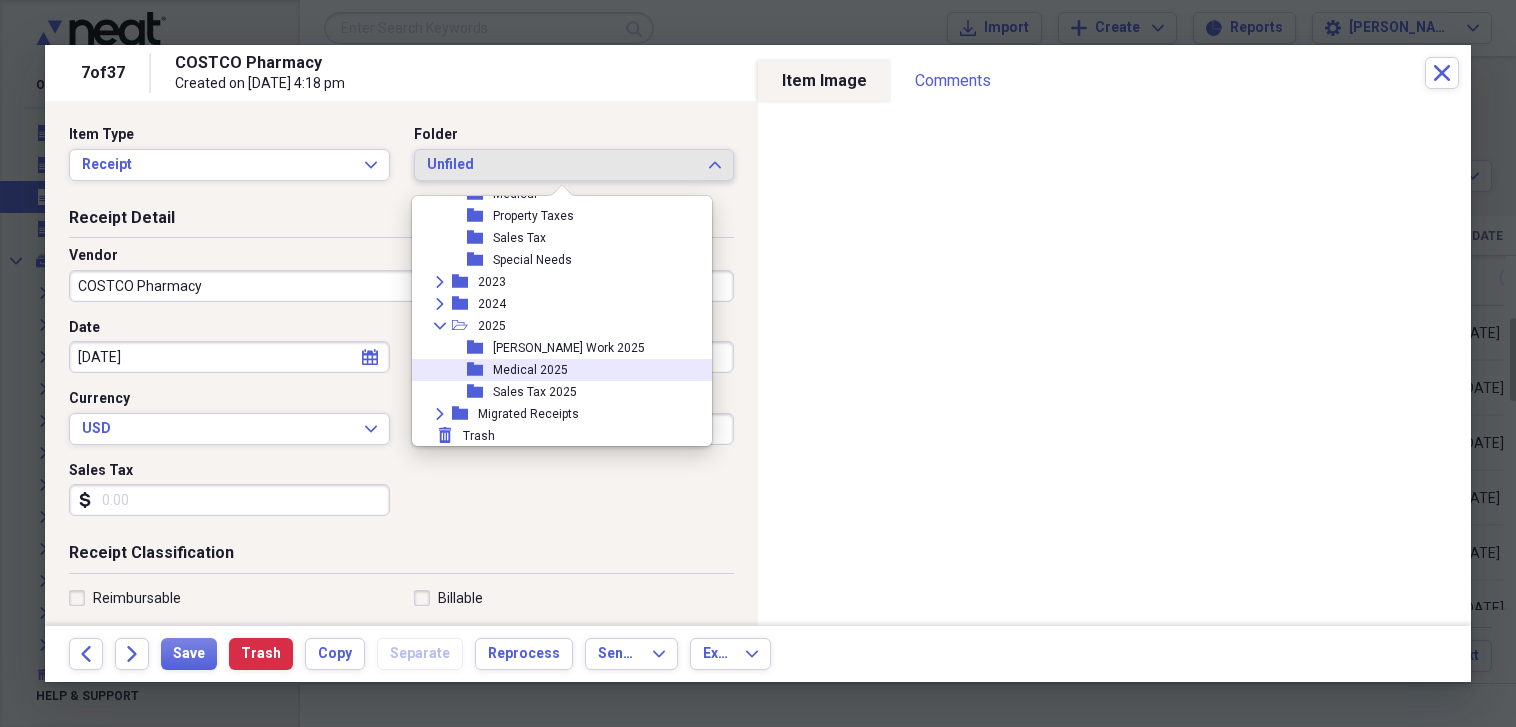 click on "Medical 2025" at bounding box center (530, 370) 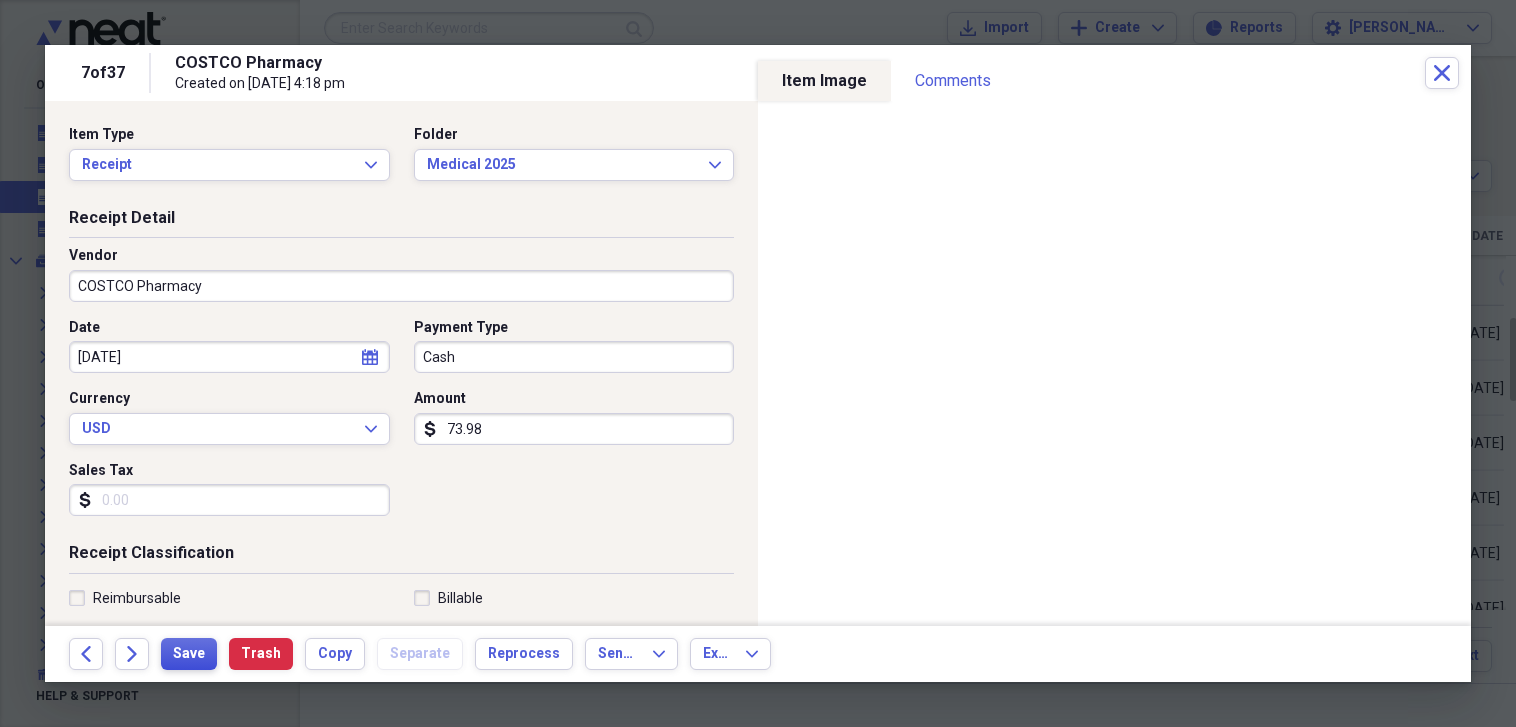 click on "Save" at bounding box center [189, 654] 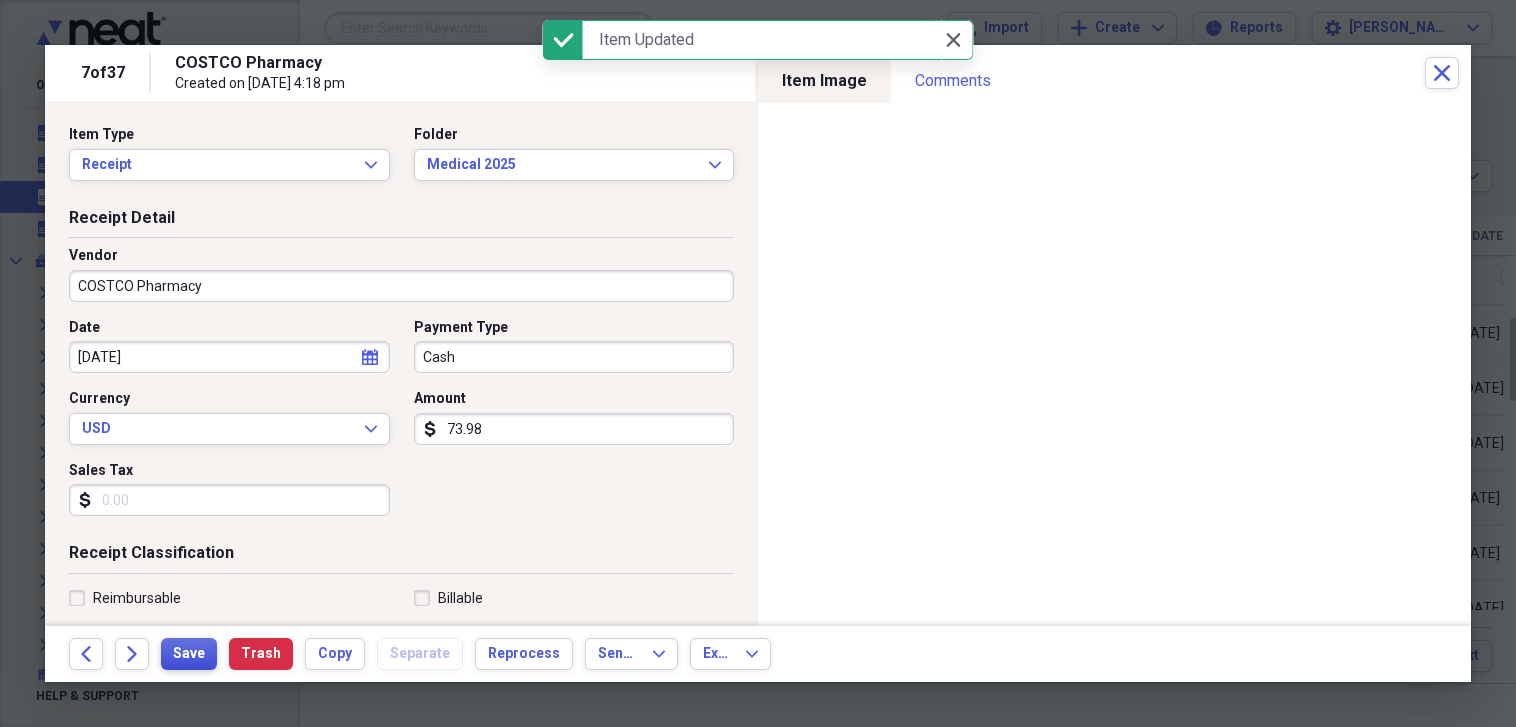 click on "Save" at bounding box center (189, 654) 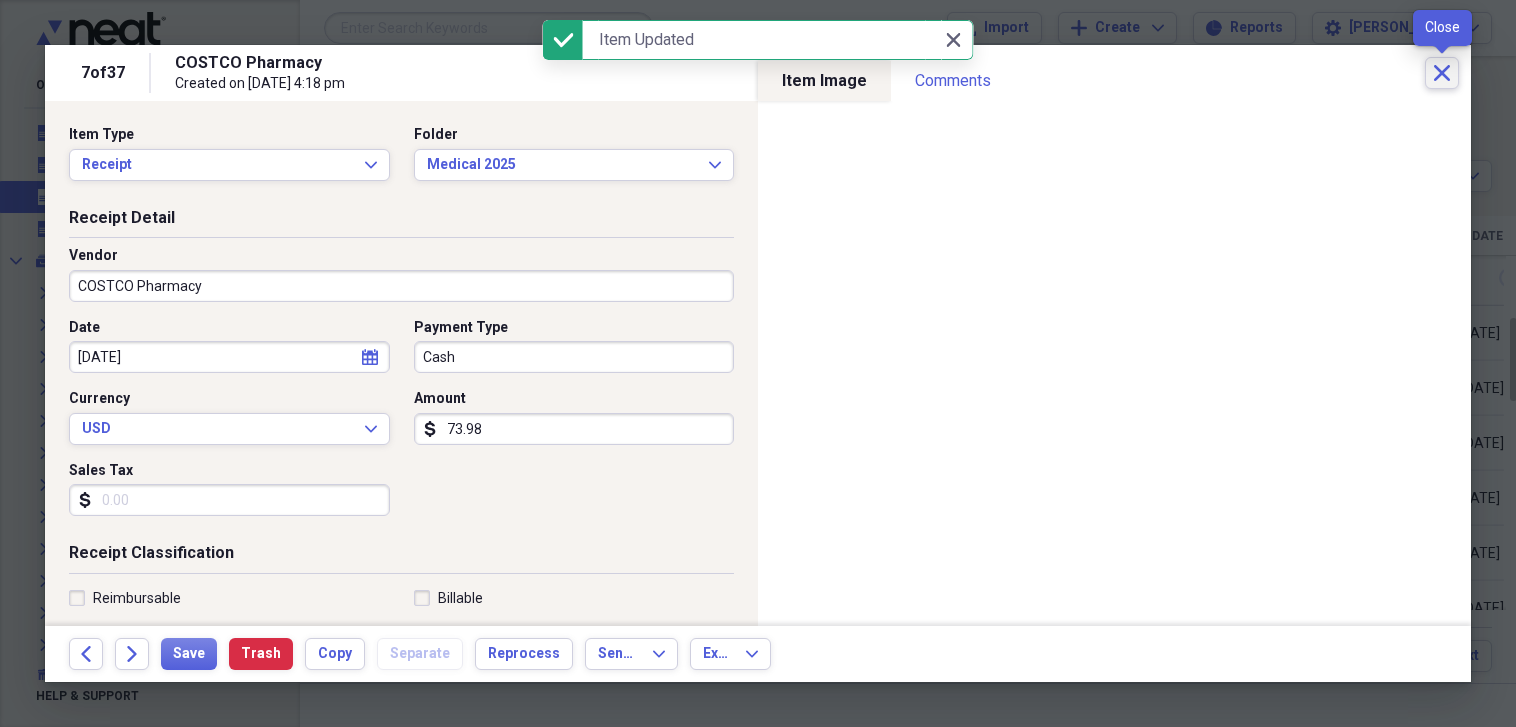click 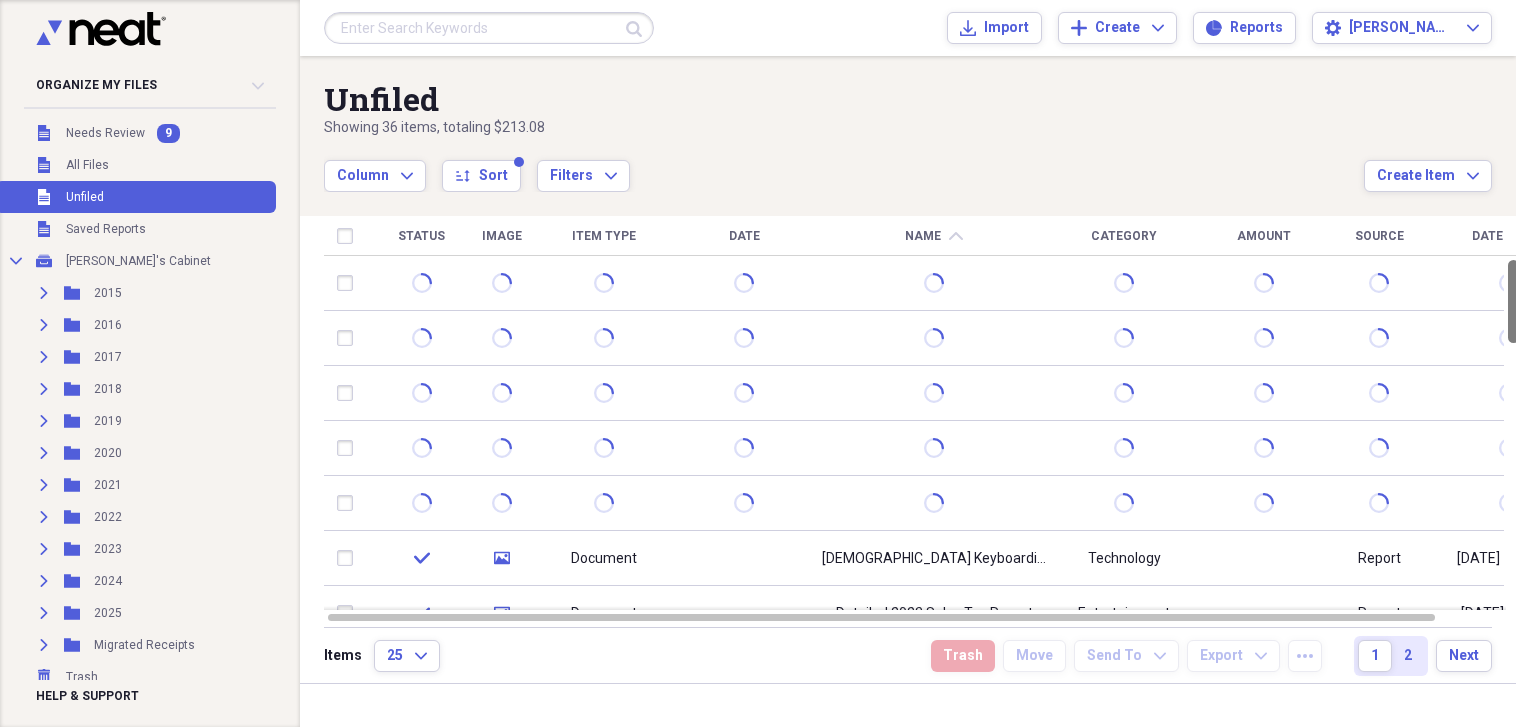 drag, startPoint x: 1509, startPoint y: 331, endPoint x: 1460, endPoint y: 212, distance: 128.69344 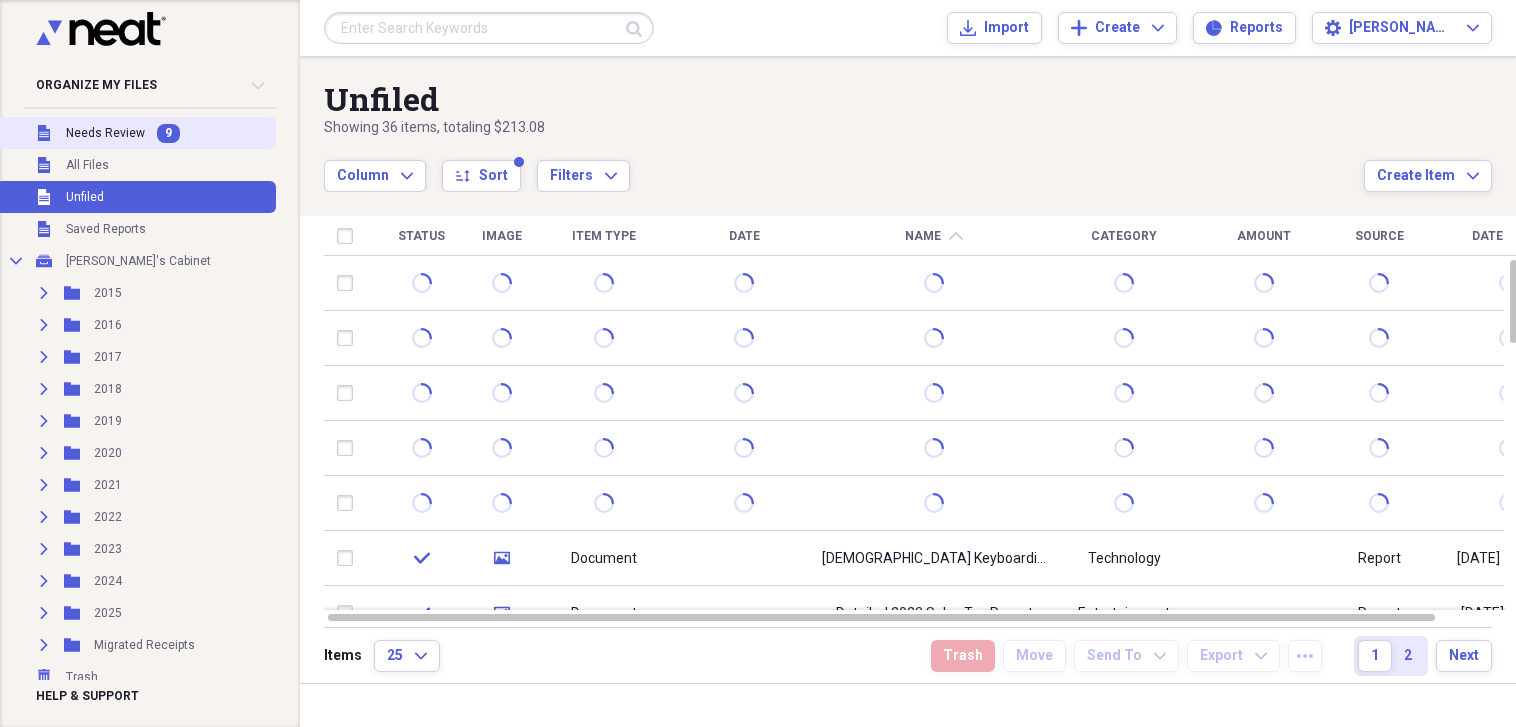click on "Needs Review" at bounding box center (105, 133) 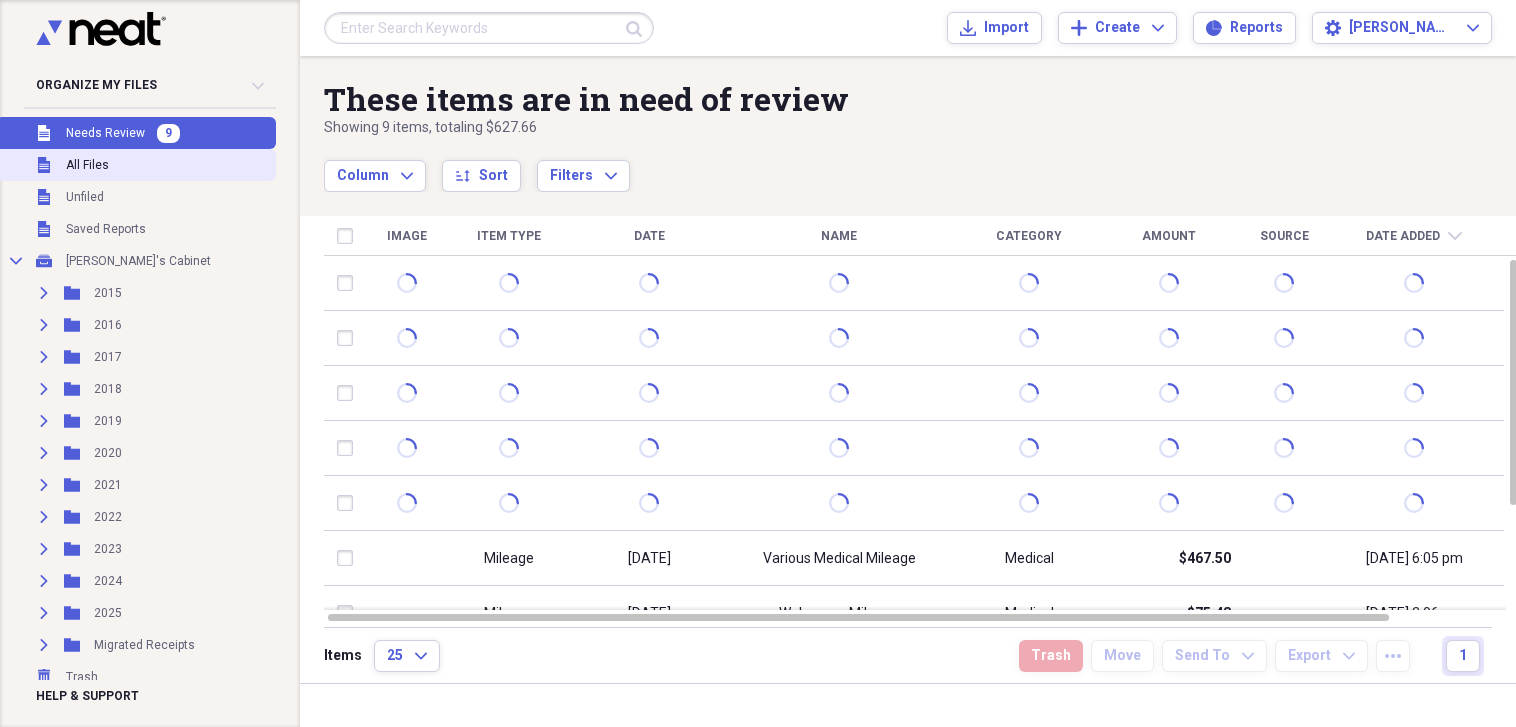 click on "All Files" at bounding box center (87, 165) 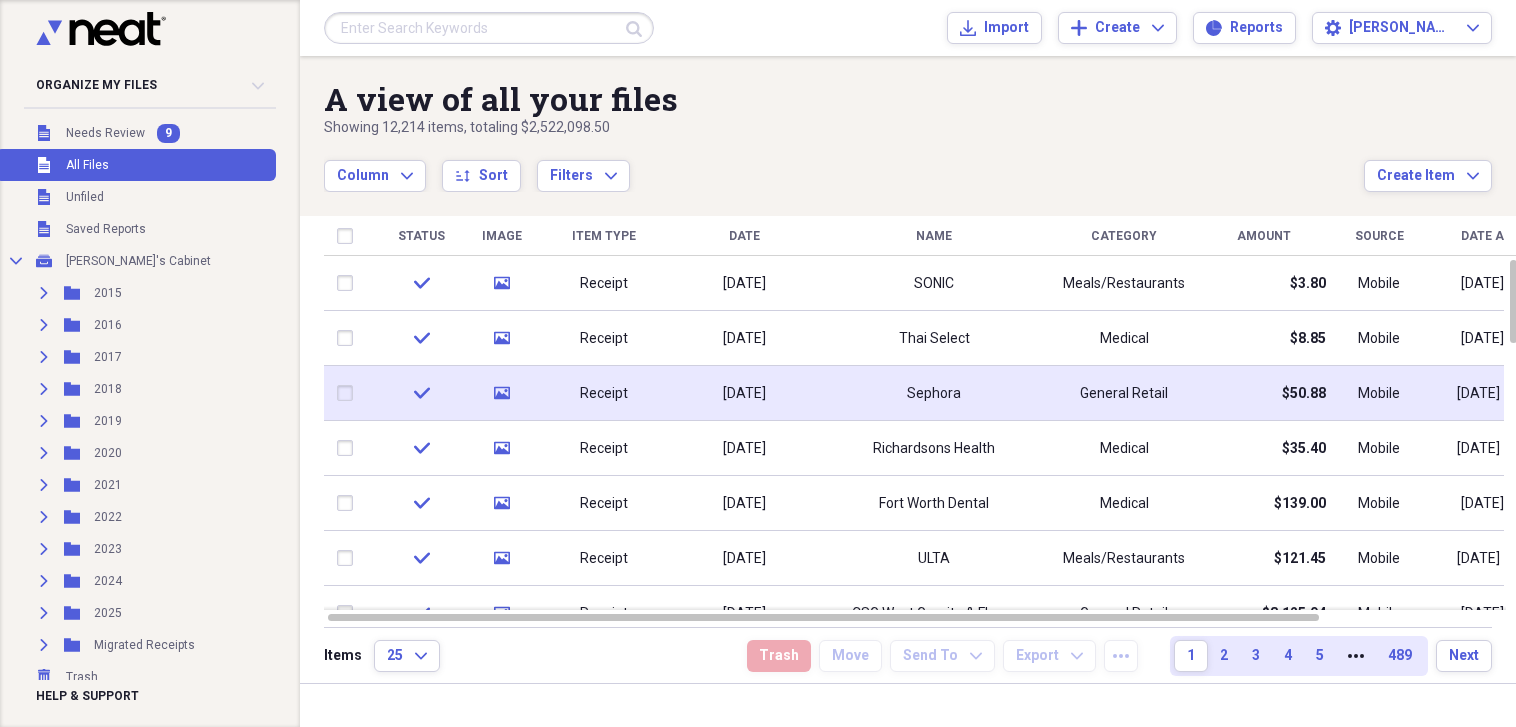 click on "Sephora" at bounding box center [934, 393] 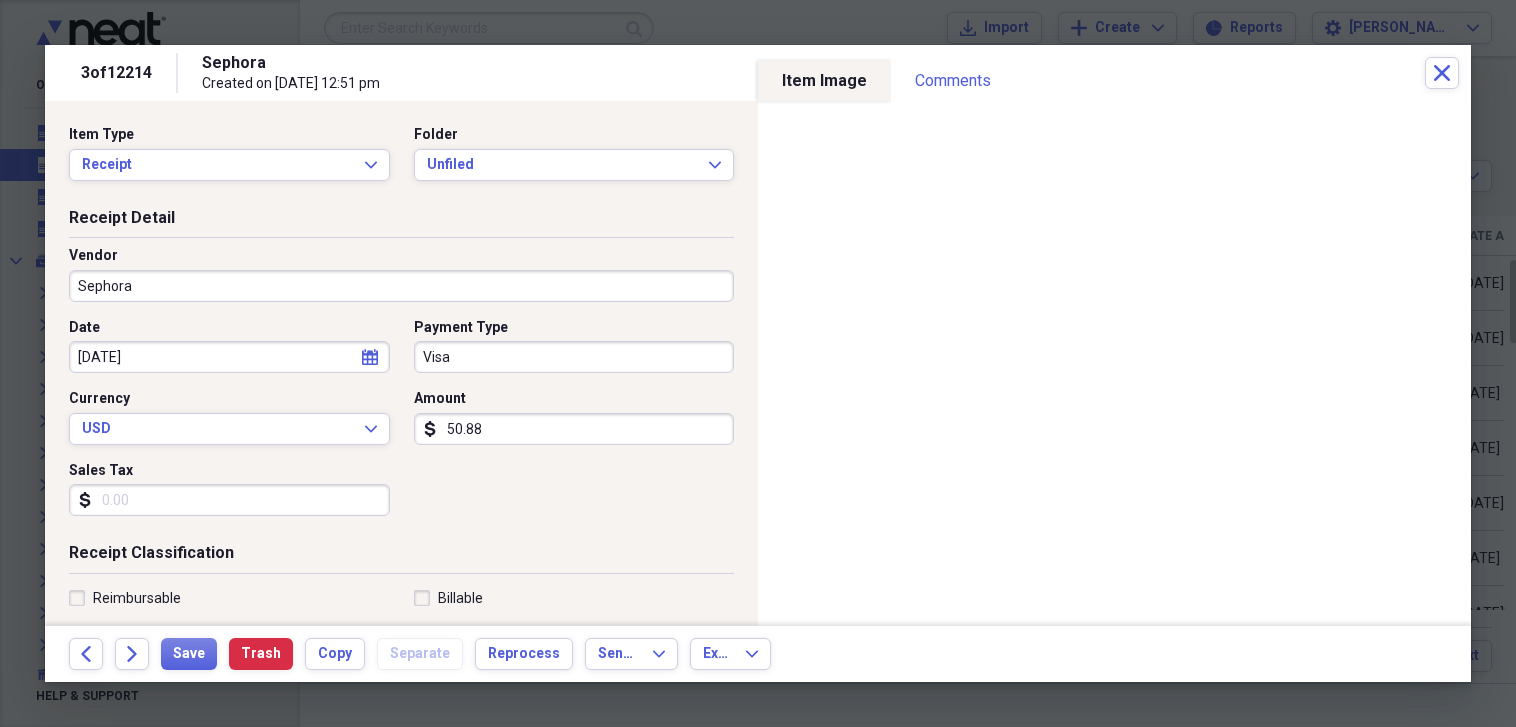 click on "Sales Tax" at bounding box center (229, 500) 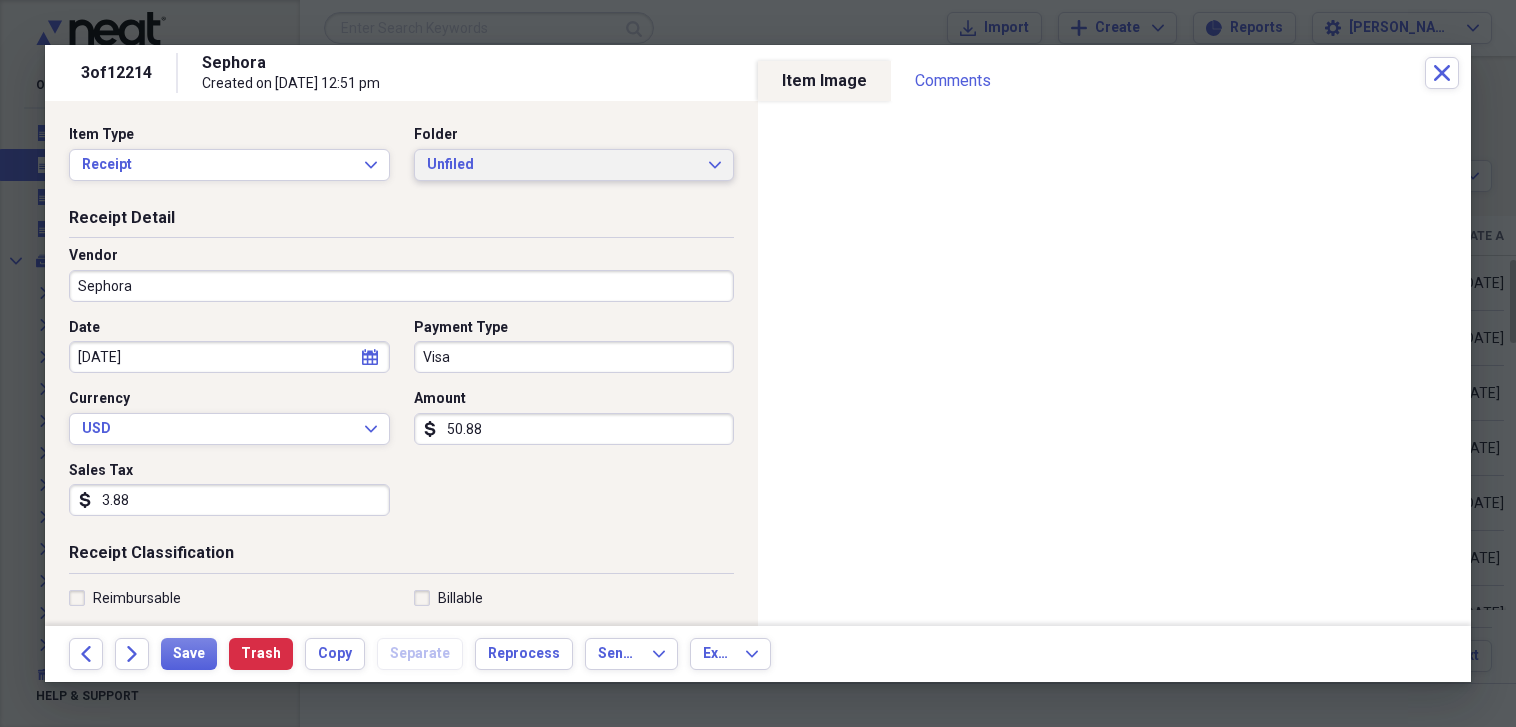 type on "3.88" 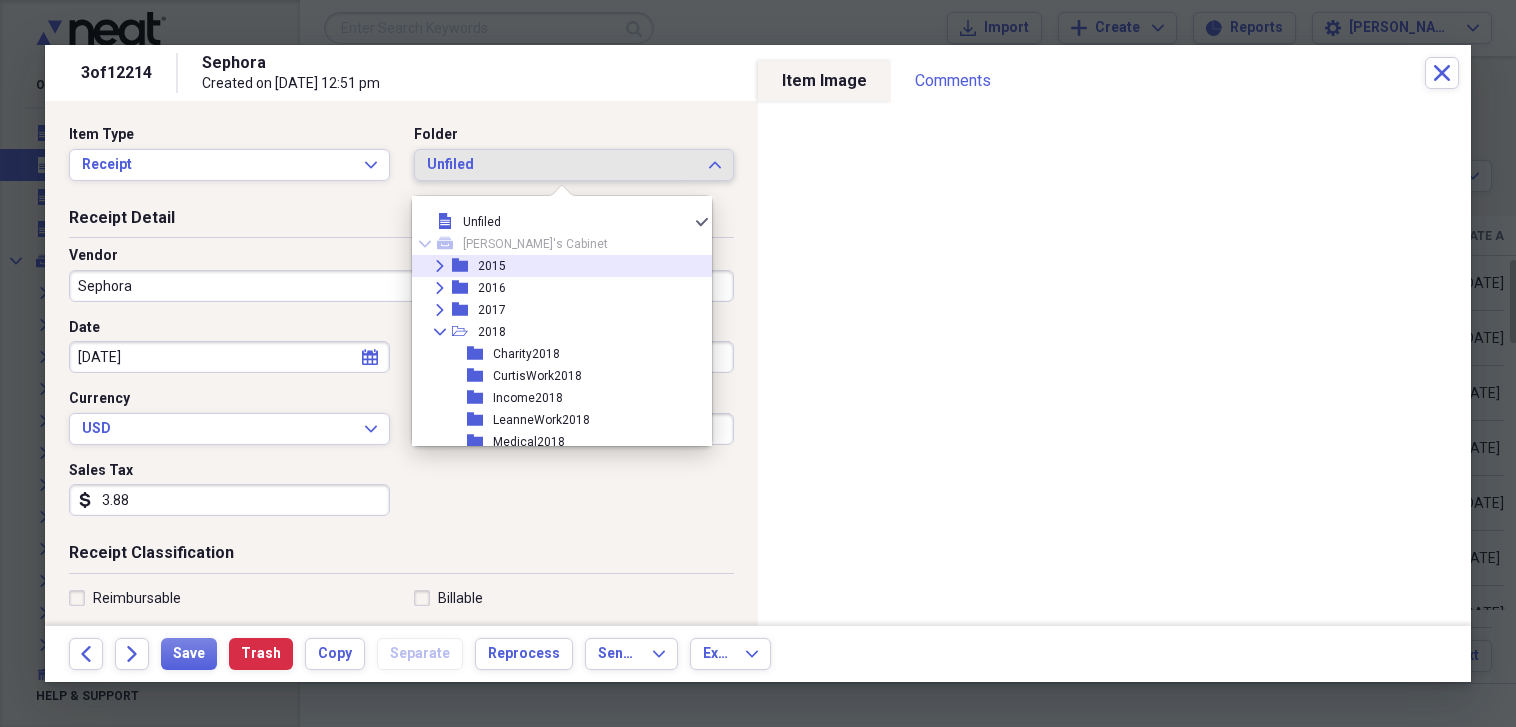 scroll, scrollTop: 710, scrollLeft: 0, axis: vertical 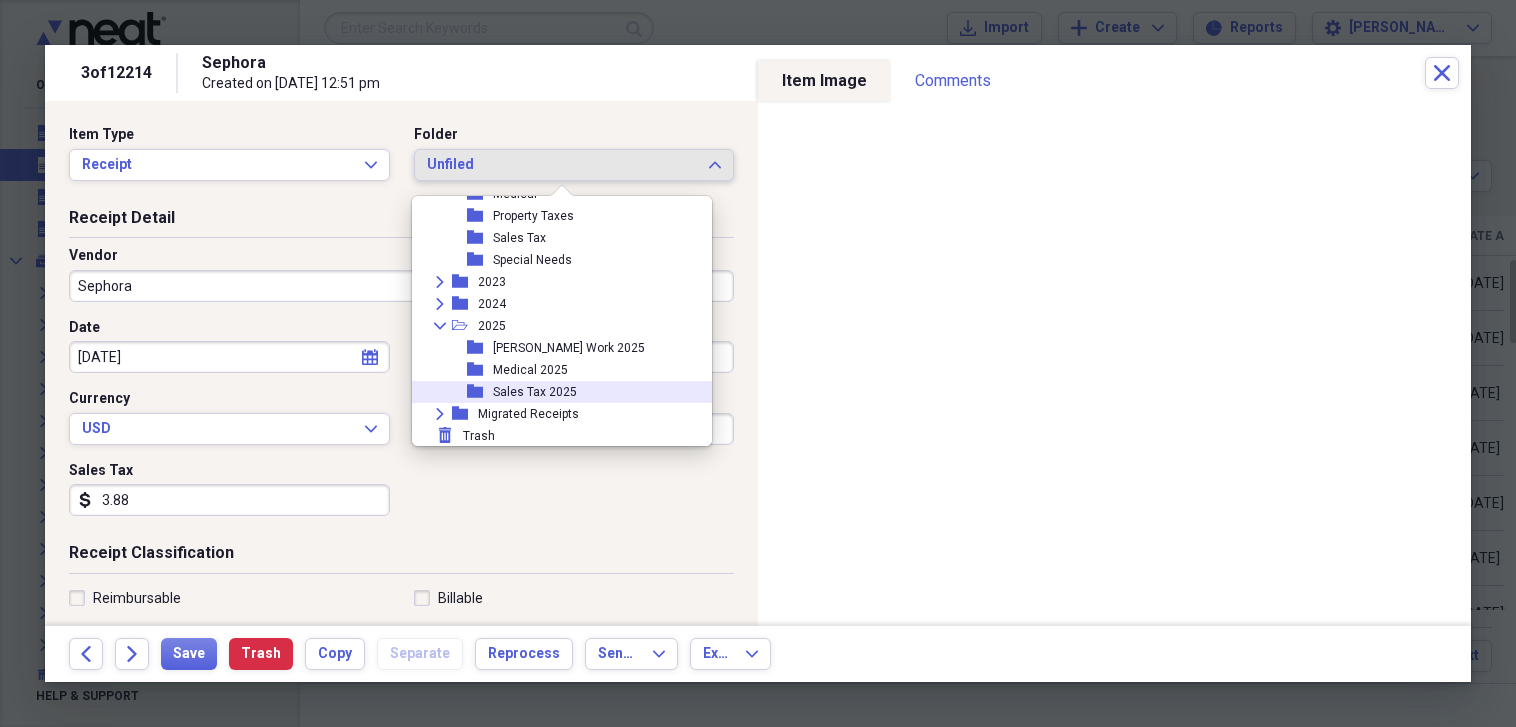 click on "folder Sales Tax 2025" at bounding box center [554, 392] 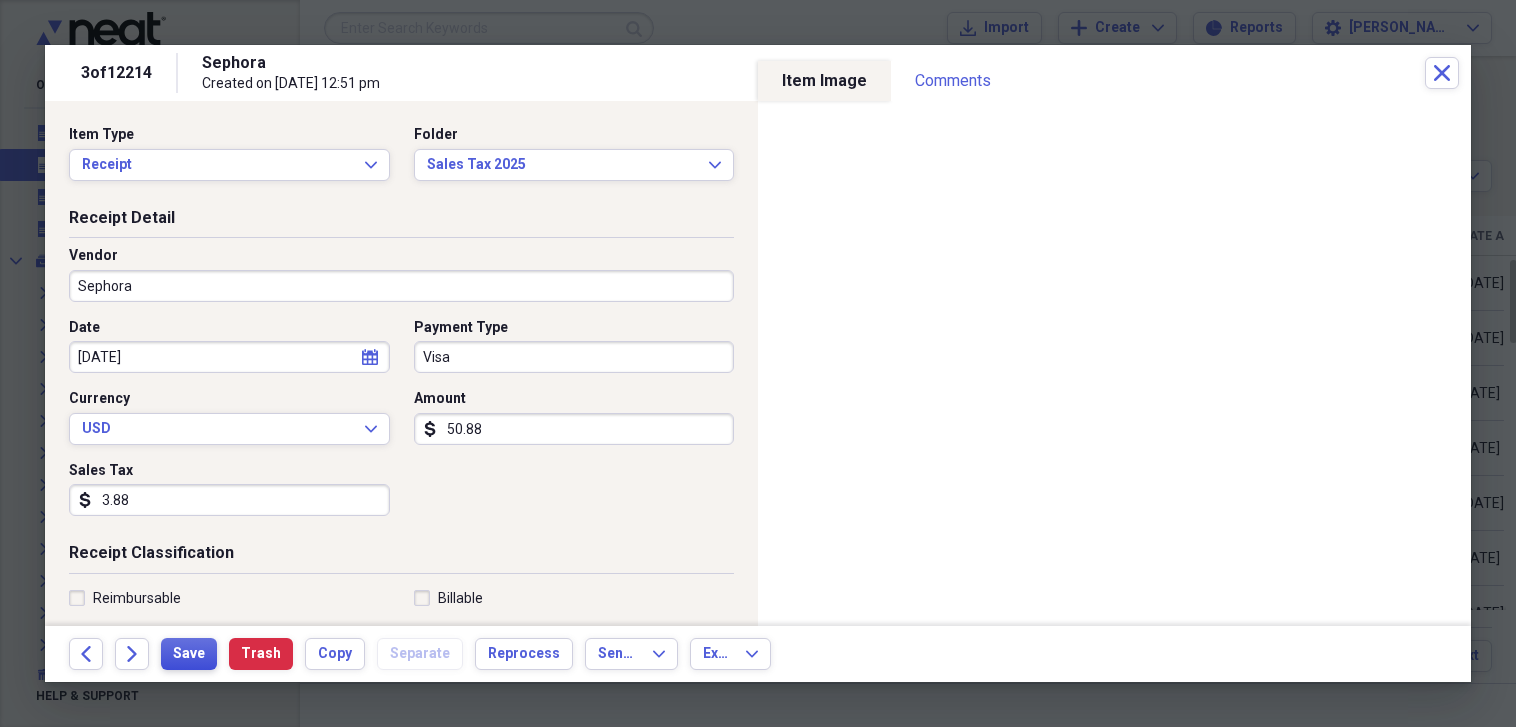 click on "Save" at bounding box center [189, 654] 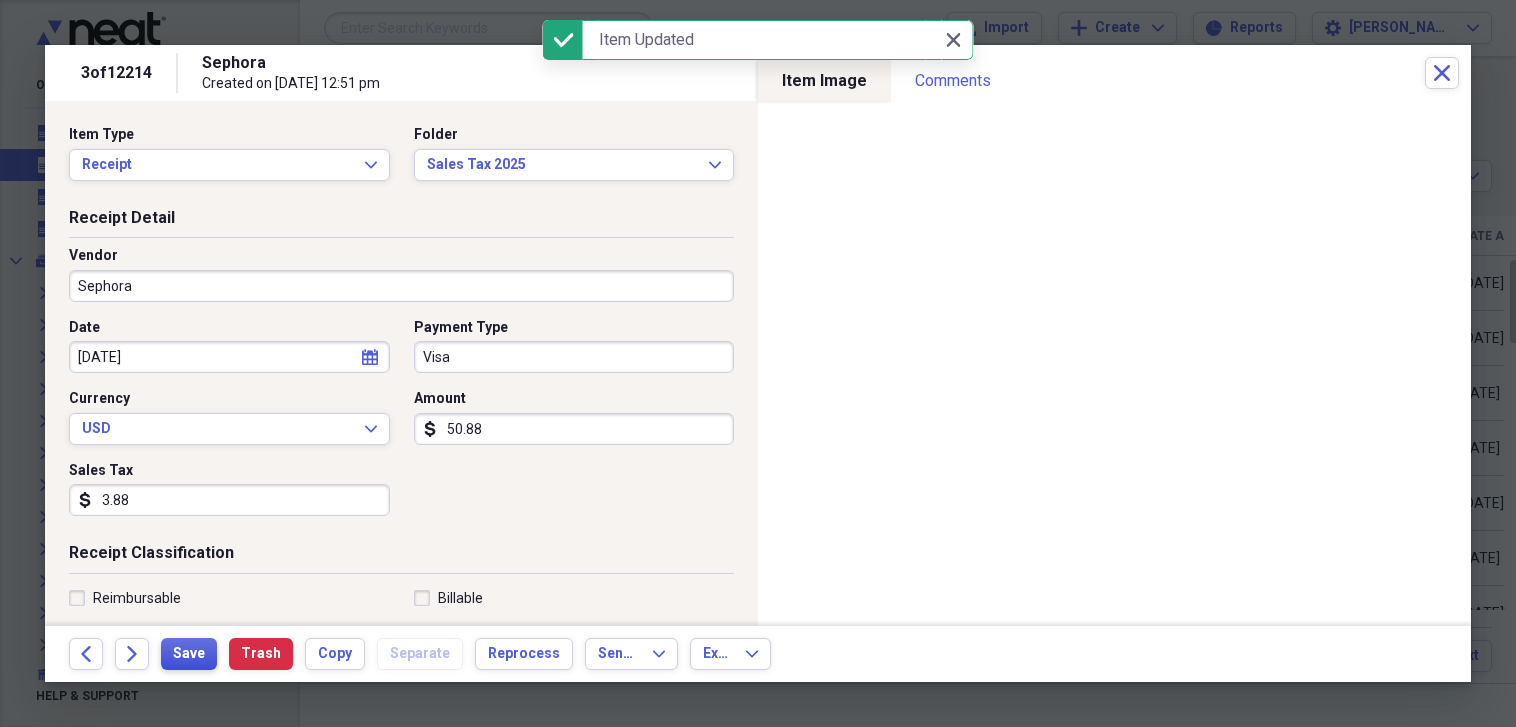 click on "Save" at bounding box center [189, 654] 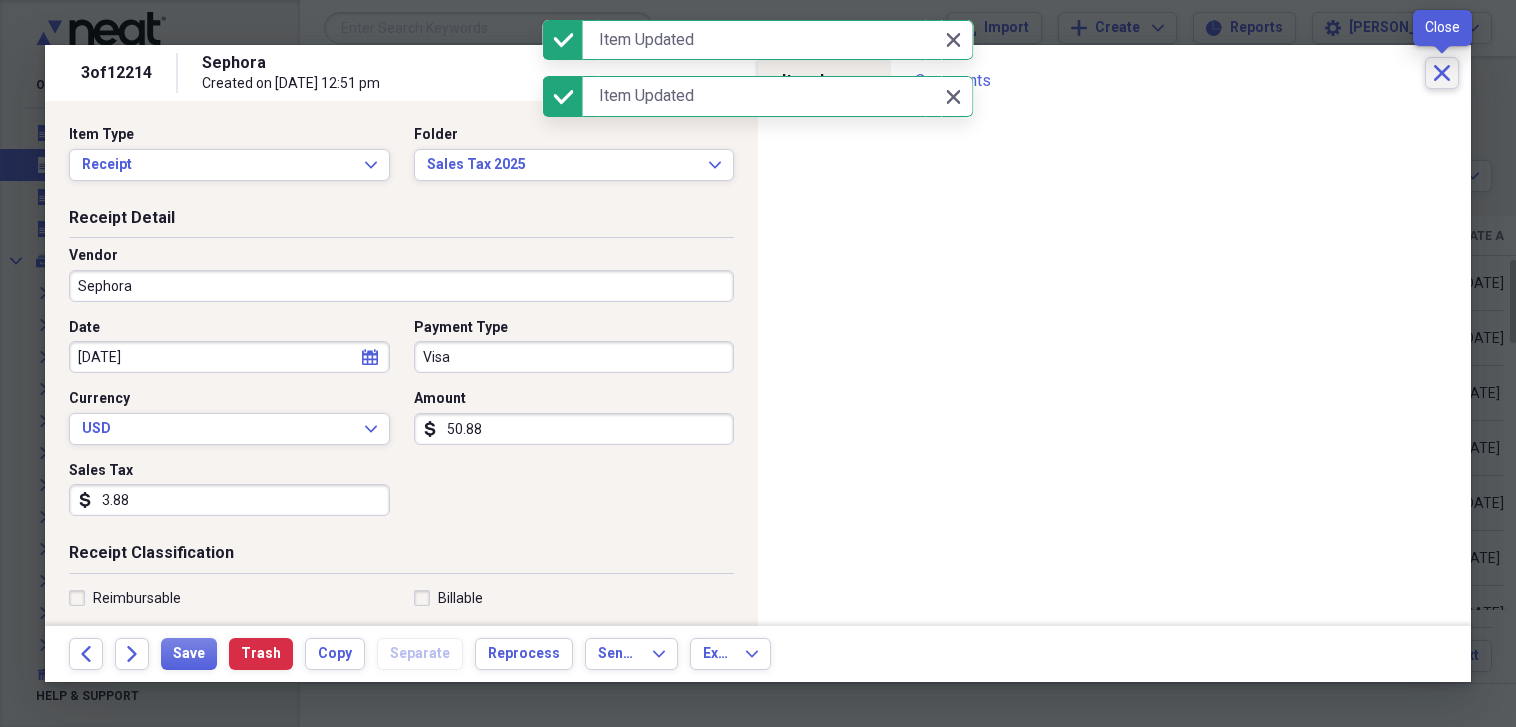 click 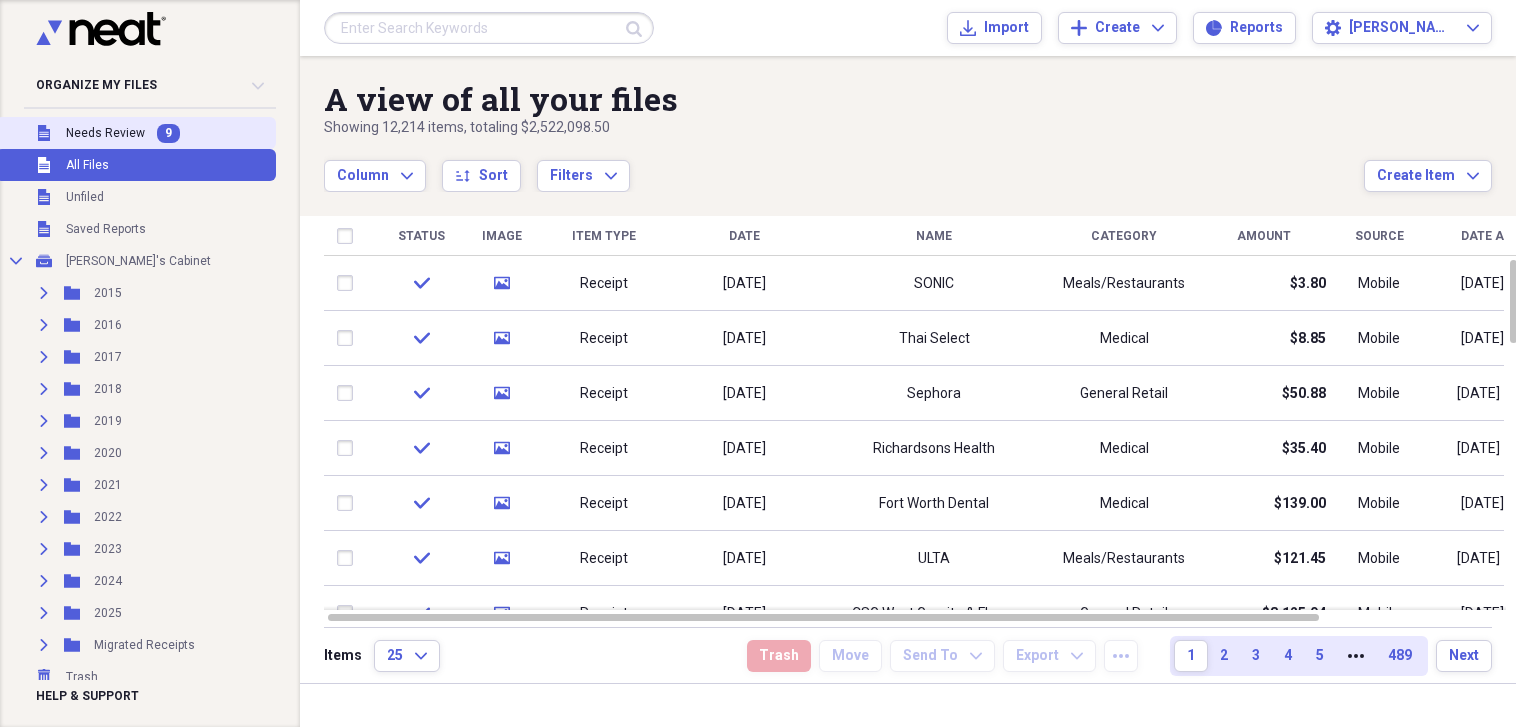 click on "Needs Review" at bounding box center (105, 133) 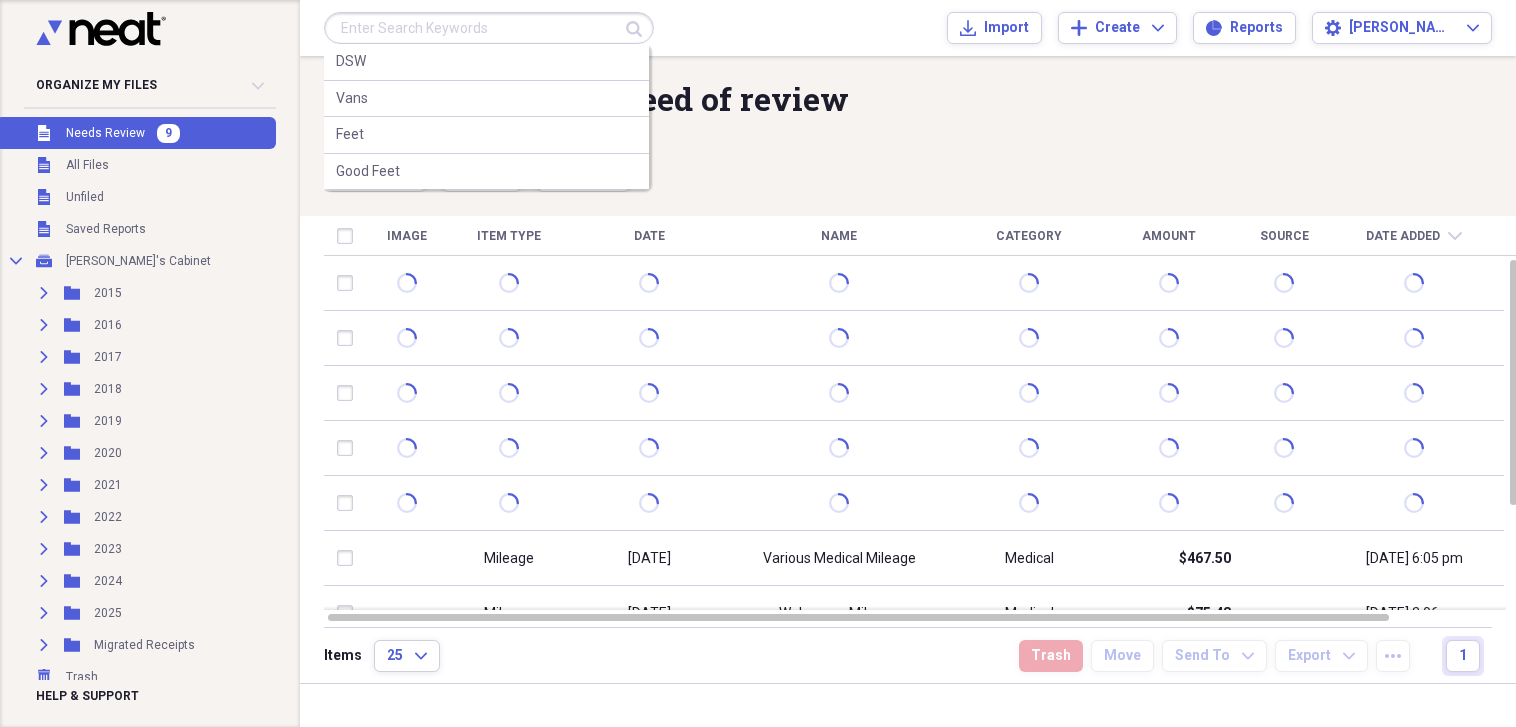 click at bounding box center [489, 28] 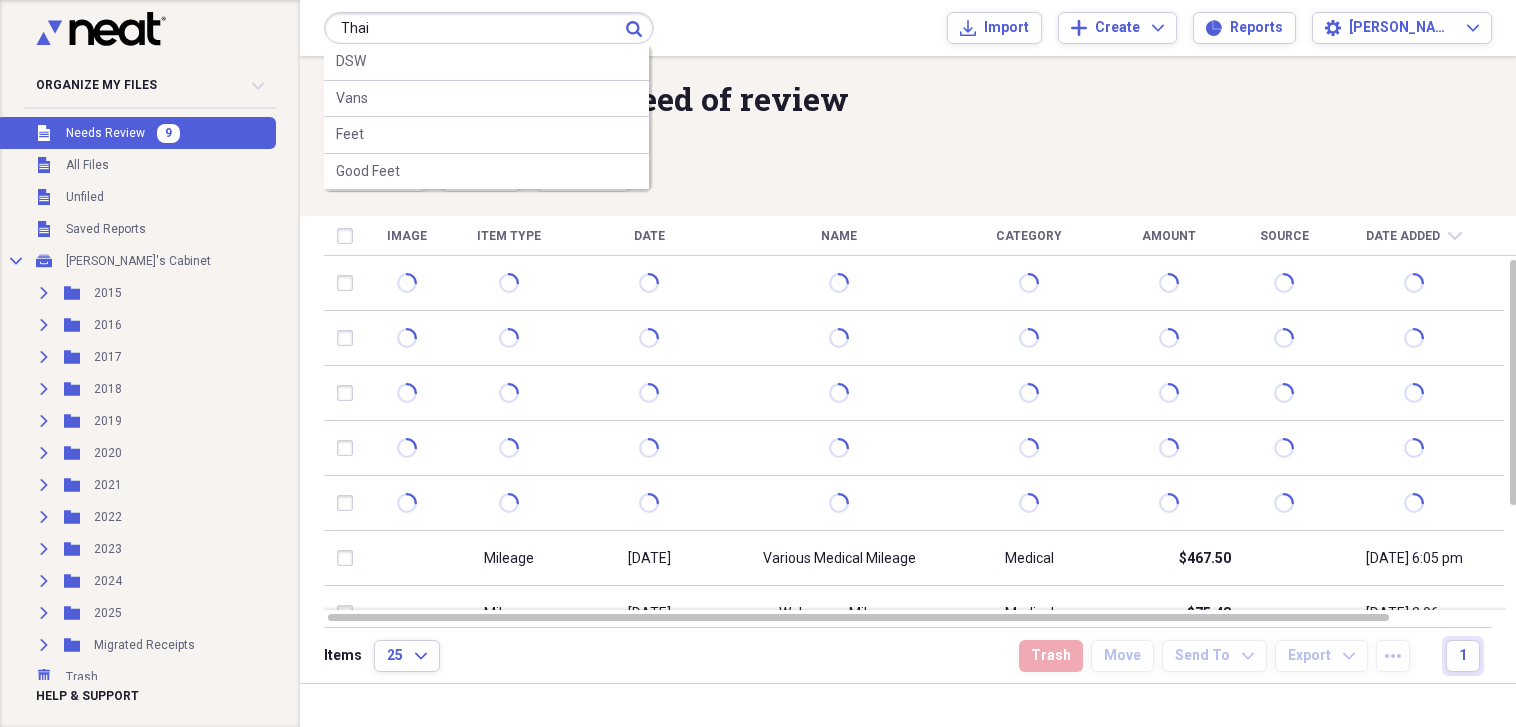 type on "Thai" 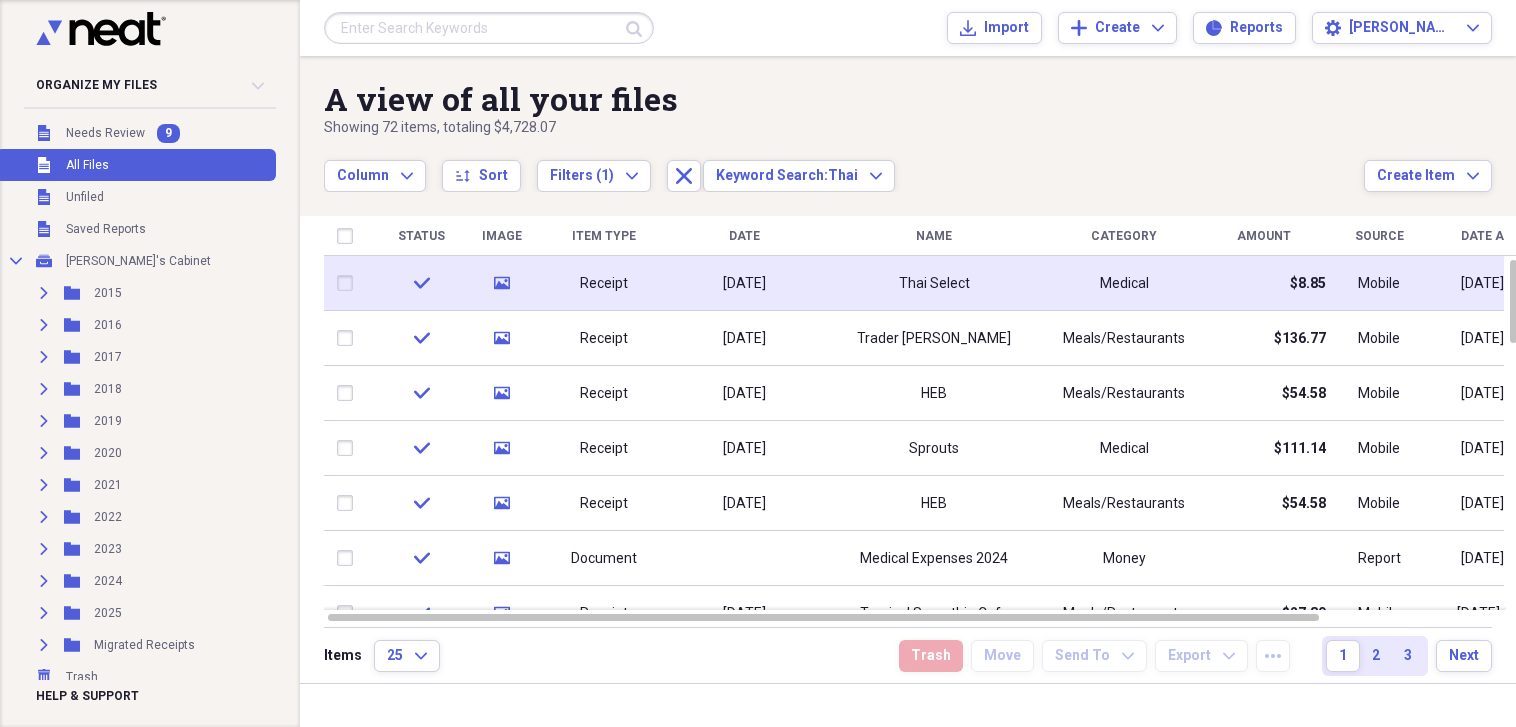 click on "Thai Select" at bounding box center [934, 283] 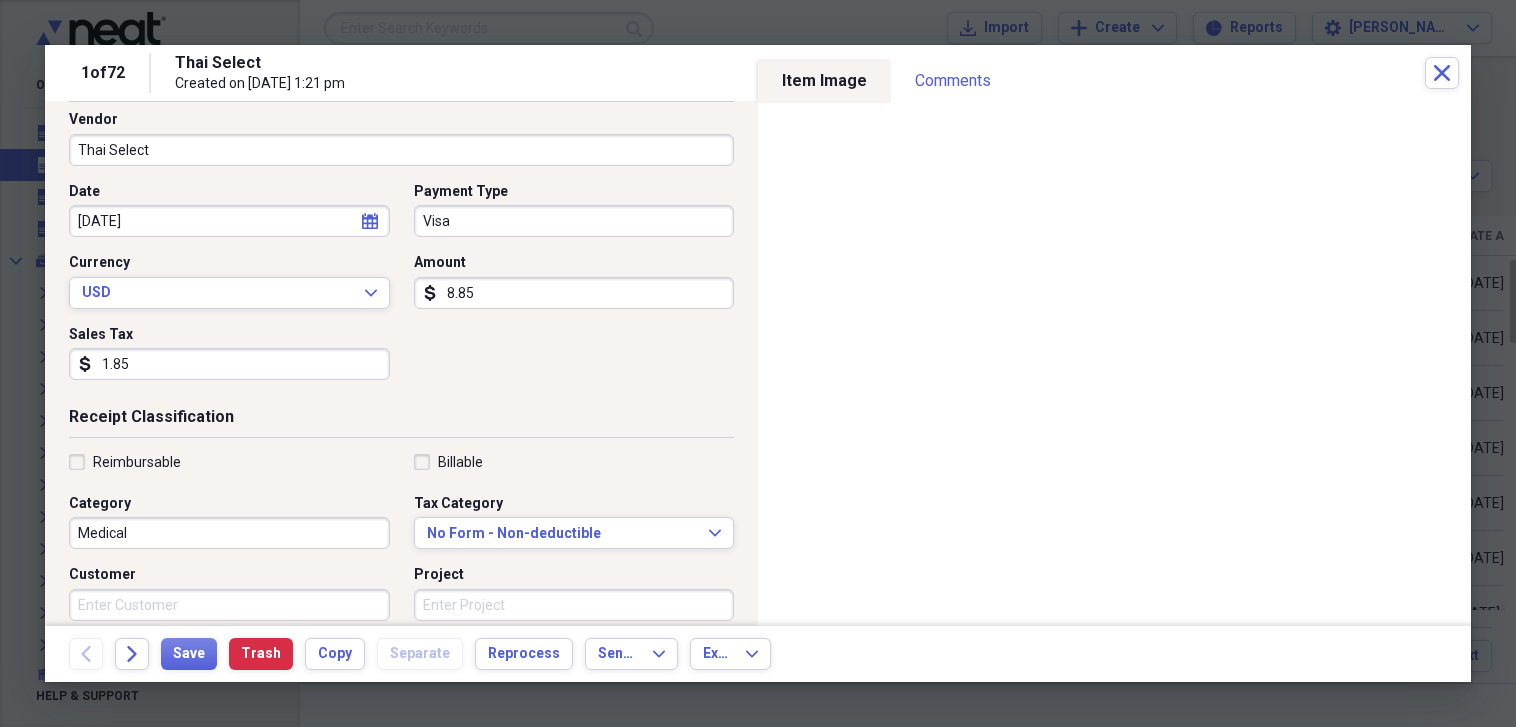 scroll, scrollTop: 198, scrollLeft: 0, axis: vertical 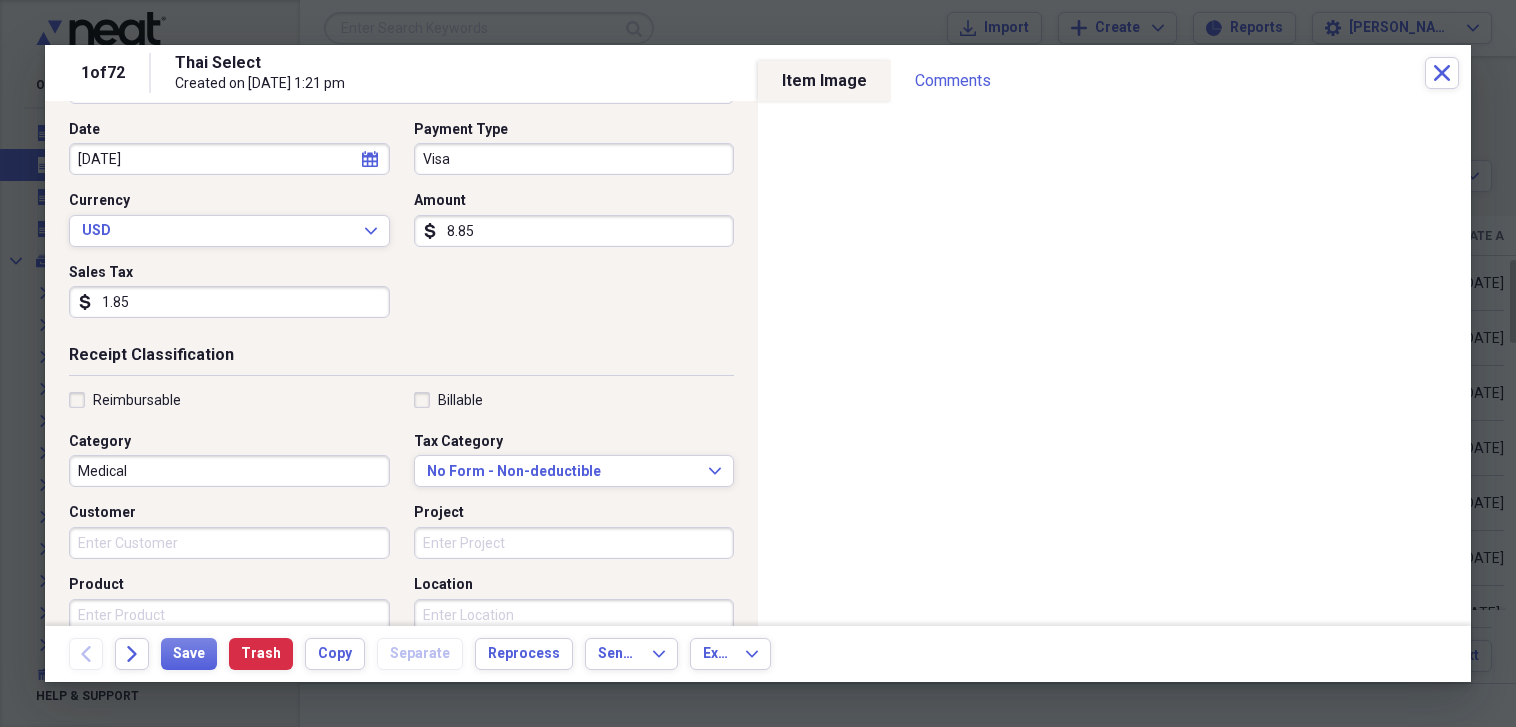 click on "Medical" at bounding box center [229, 471] 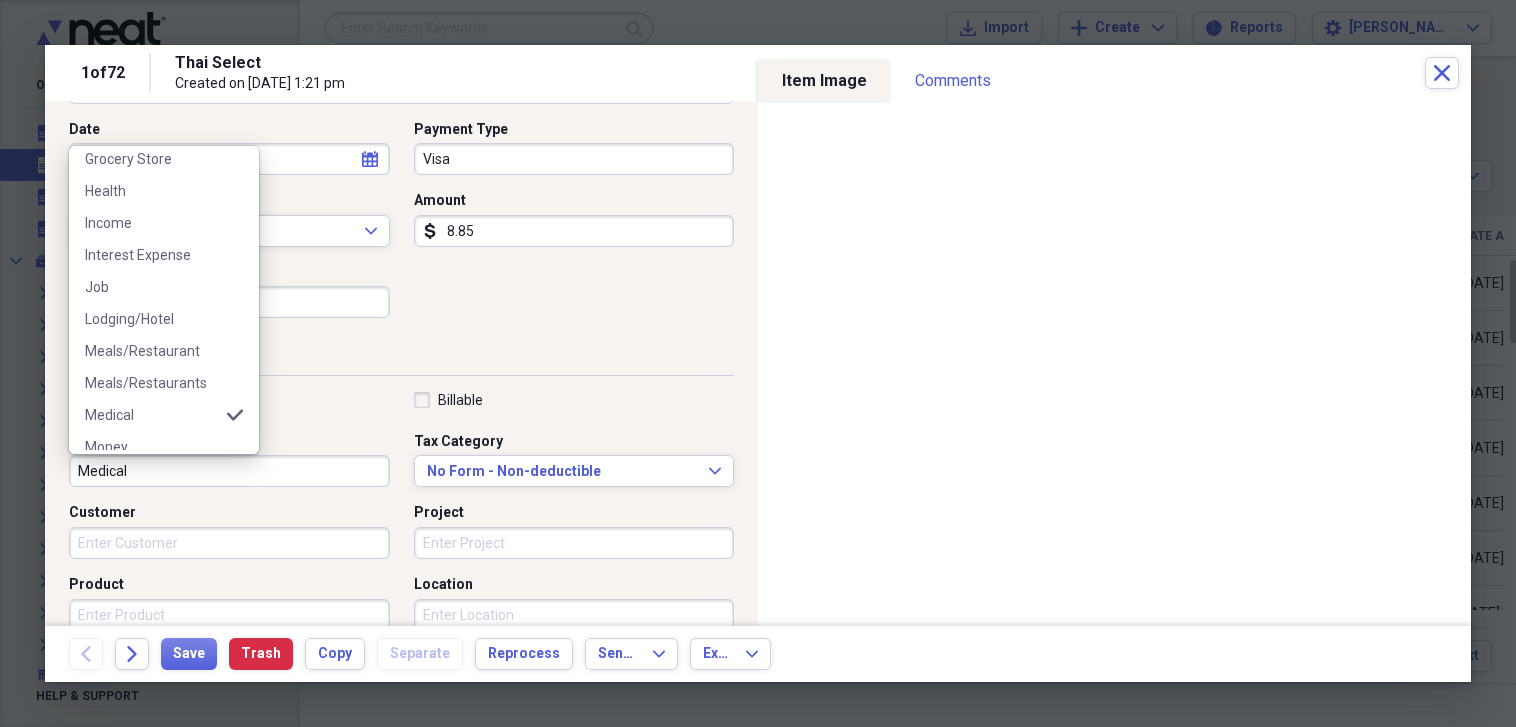 scroll, scrollTop: 712, scrollLeft: 0, axis: vertical 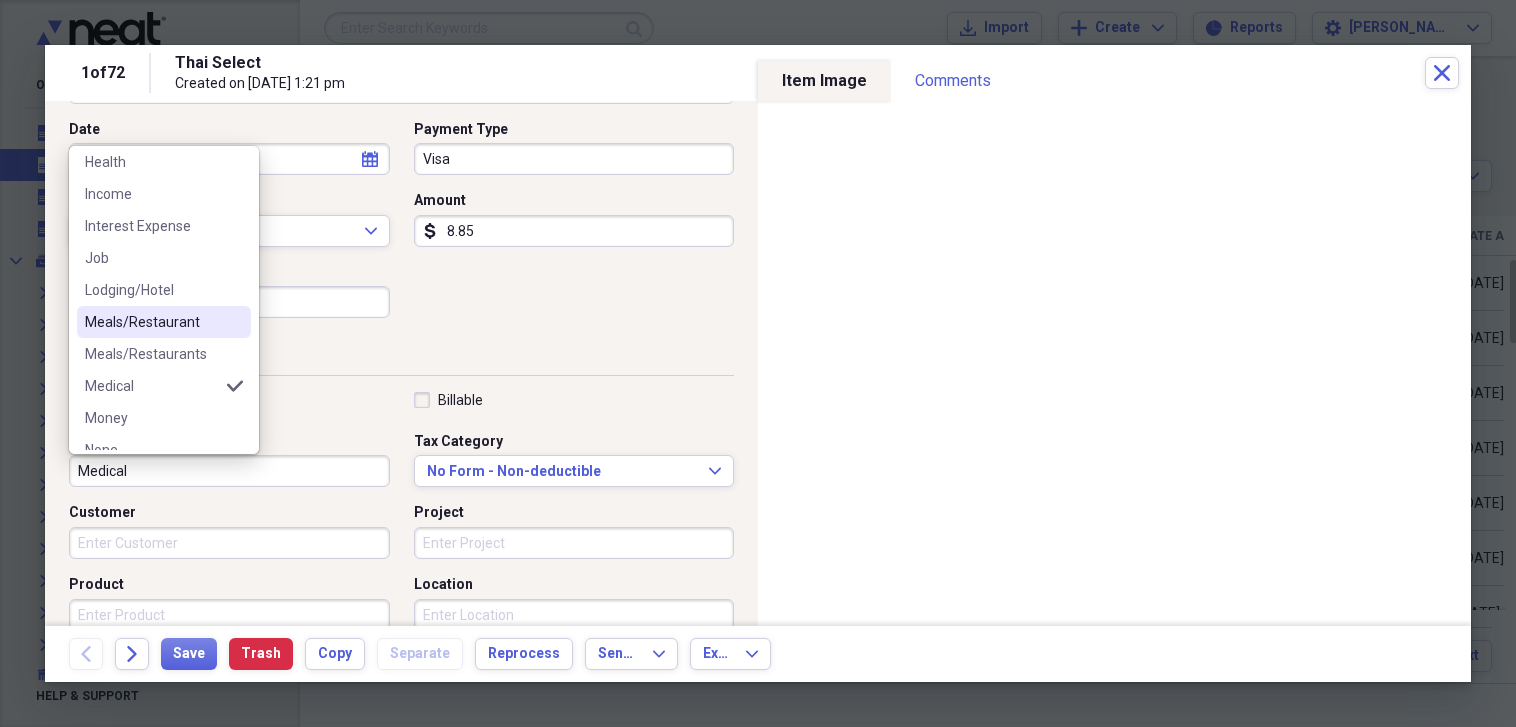 click on "Meals/Restaurant" at bounding box center (152, 322) 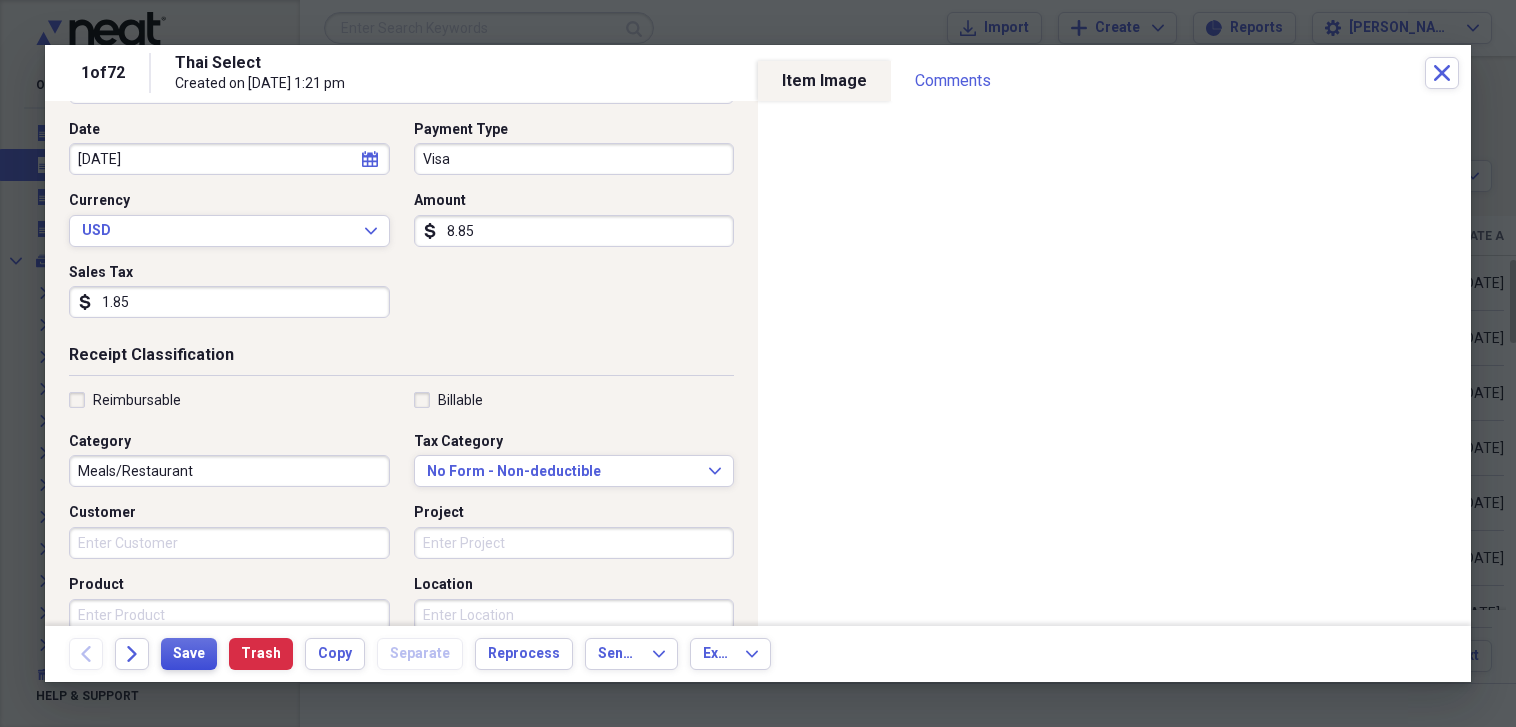 click on "Save" at bounding box center [189, 654] 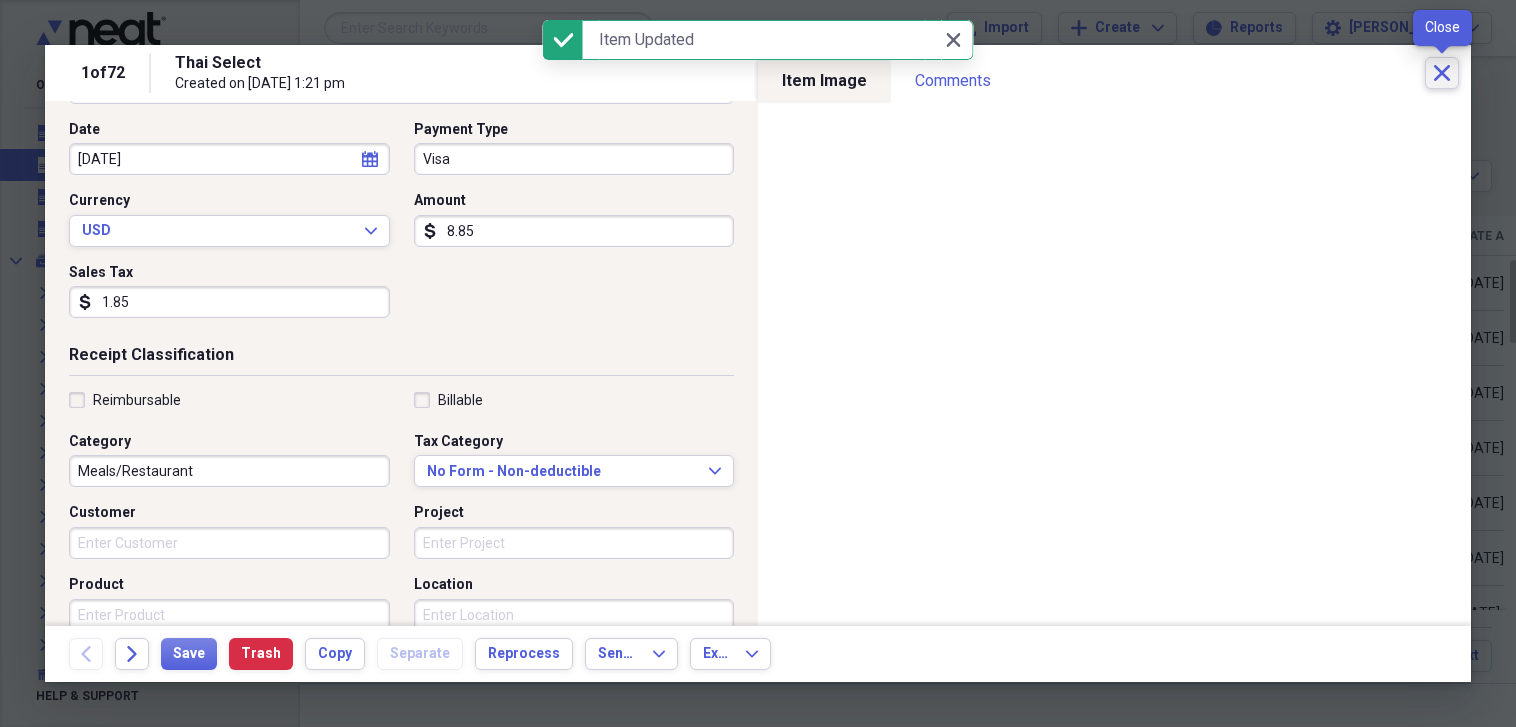 click 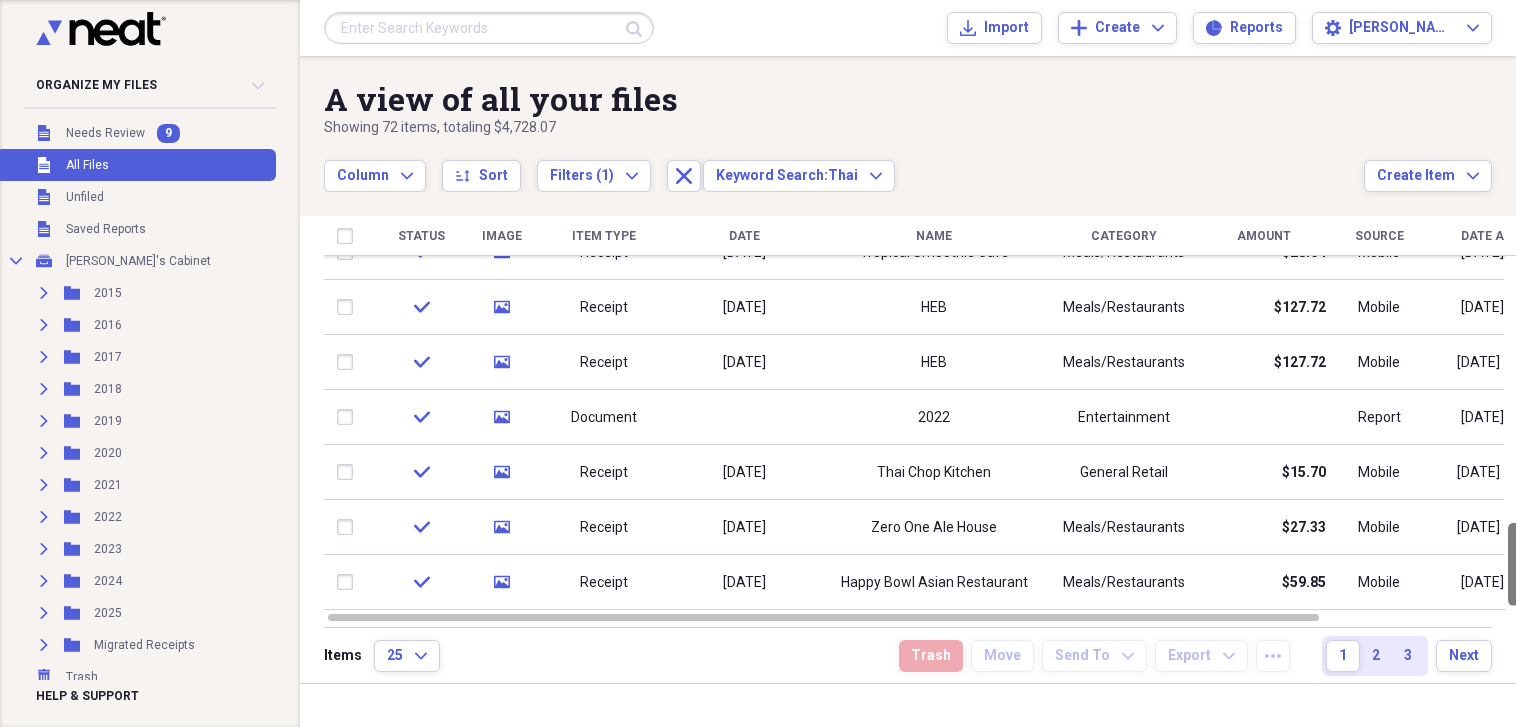 drag, startPoint x: 1503, startPoint y: 271, endPoint x: 1528, endPoint y: 591, distance: 320.97507 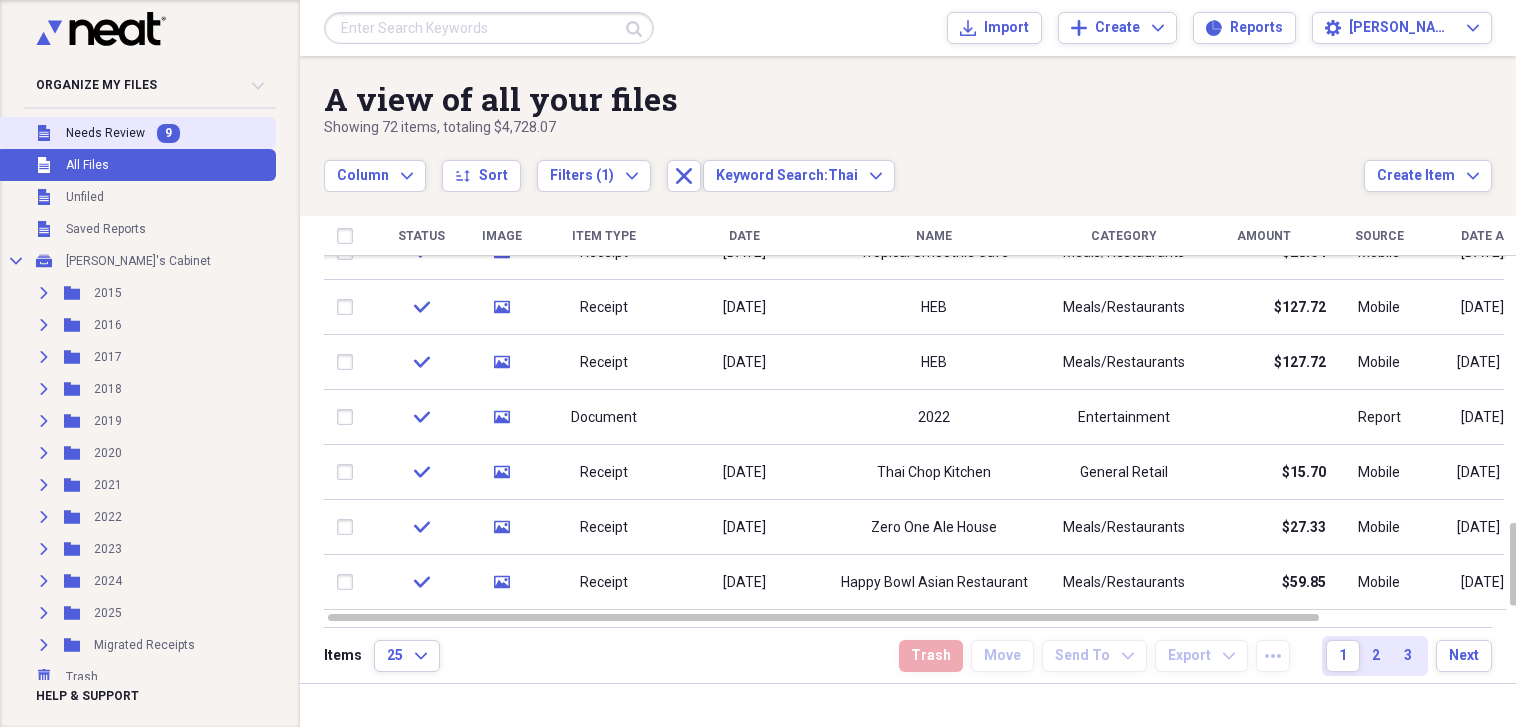 click on "Needs Review" at bounding box center (105, 133) 